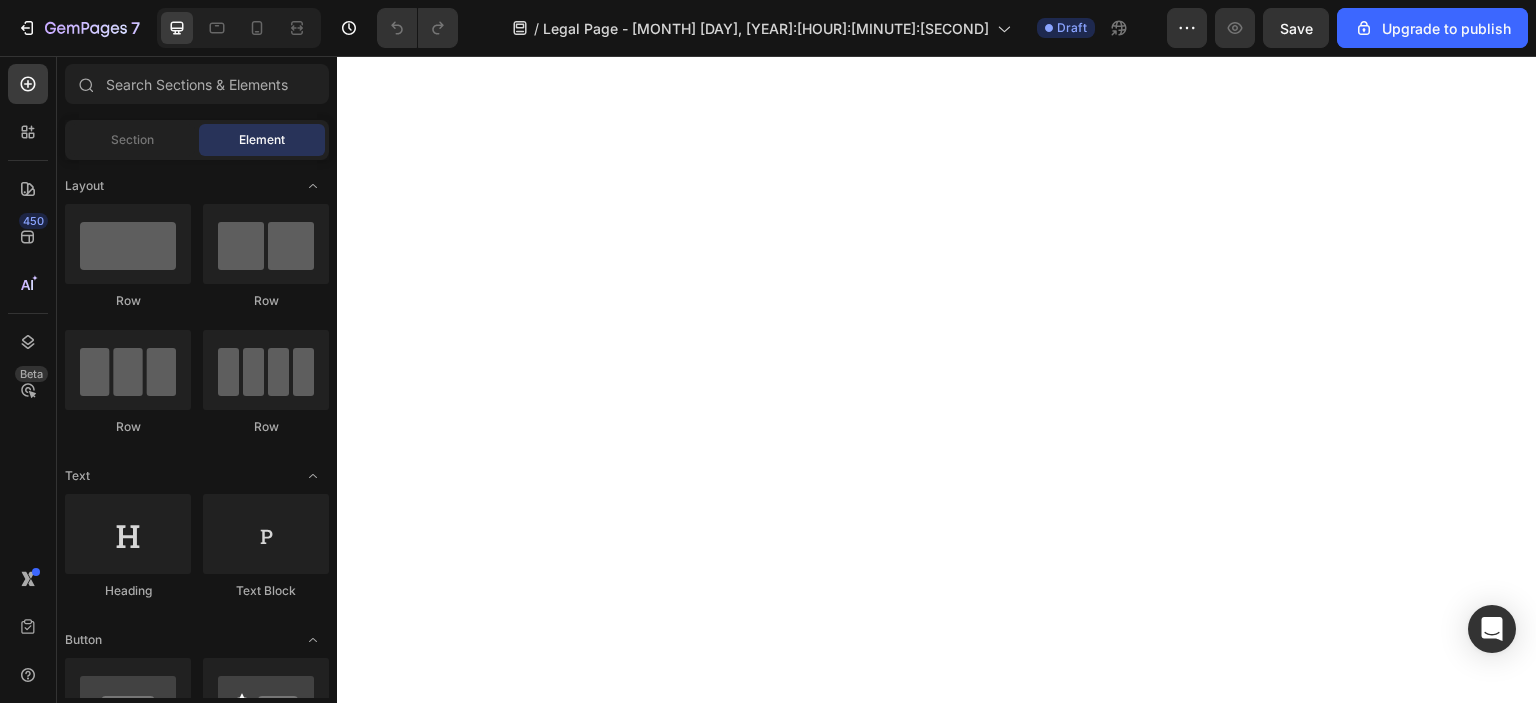 scroll, scrollTop: 0, scrollLeft: 0, axis: both 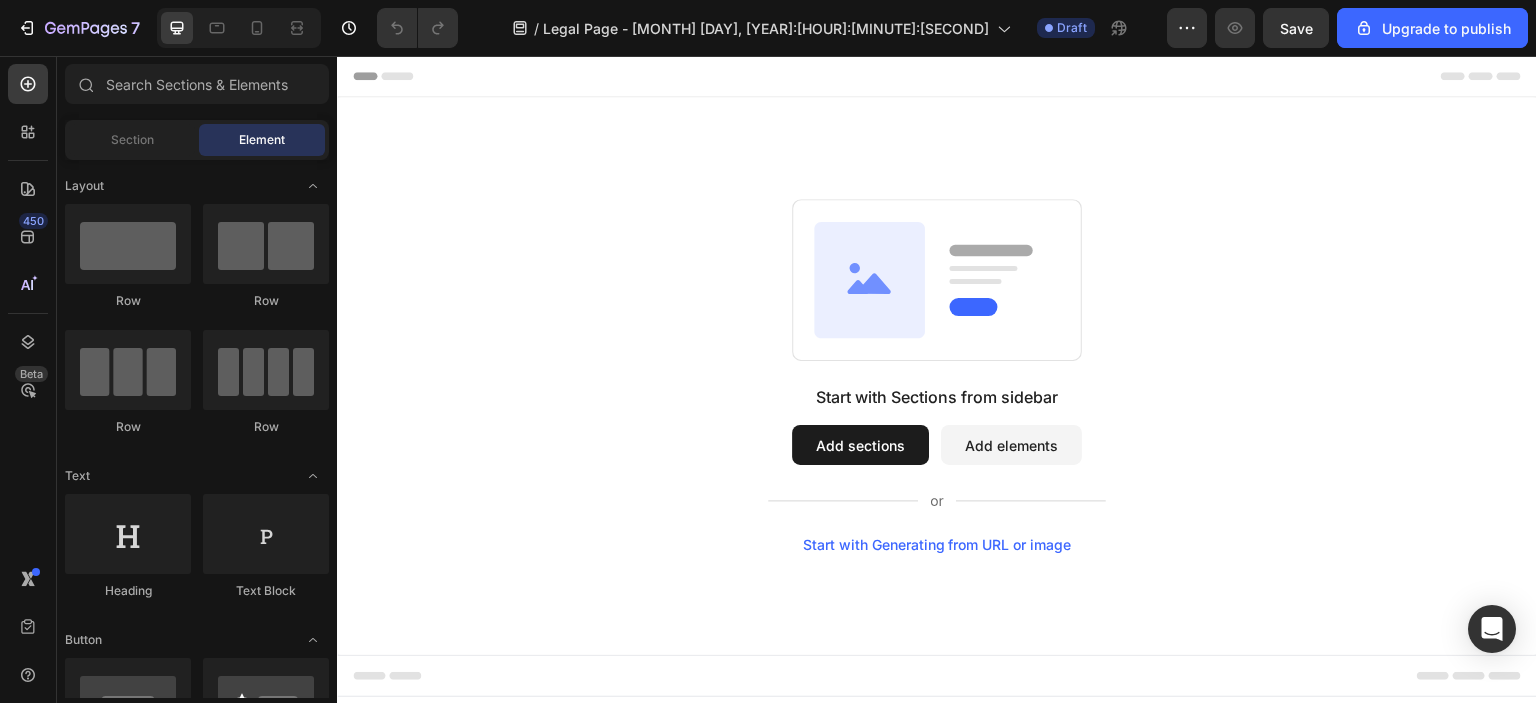 click on "Start with Sections from sidebar Add sections Add elements Start with Generating from URL or image" at bounding box center (937, 376) 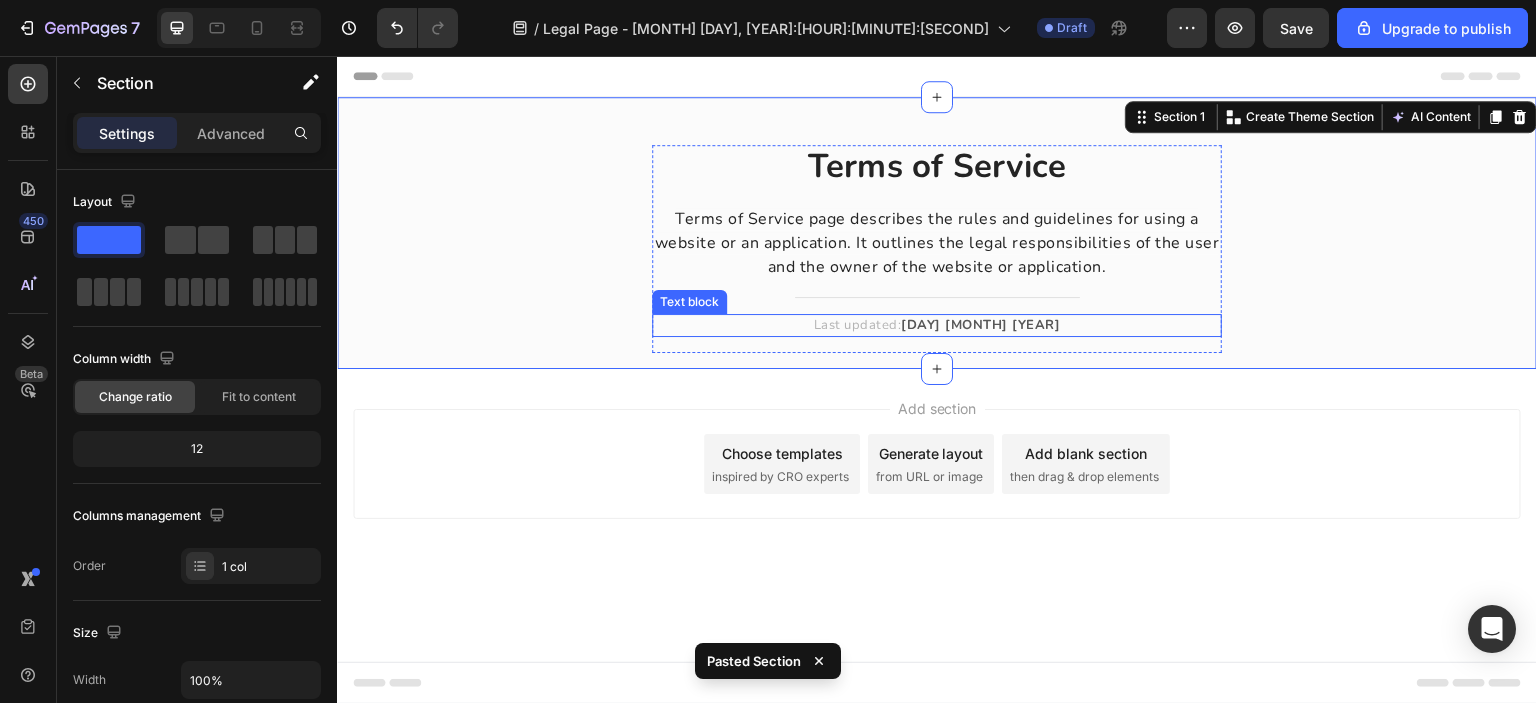 click on "[DAY] [MONTH] [YEAR]" at bounding box center (980, 325) 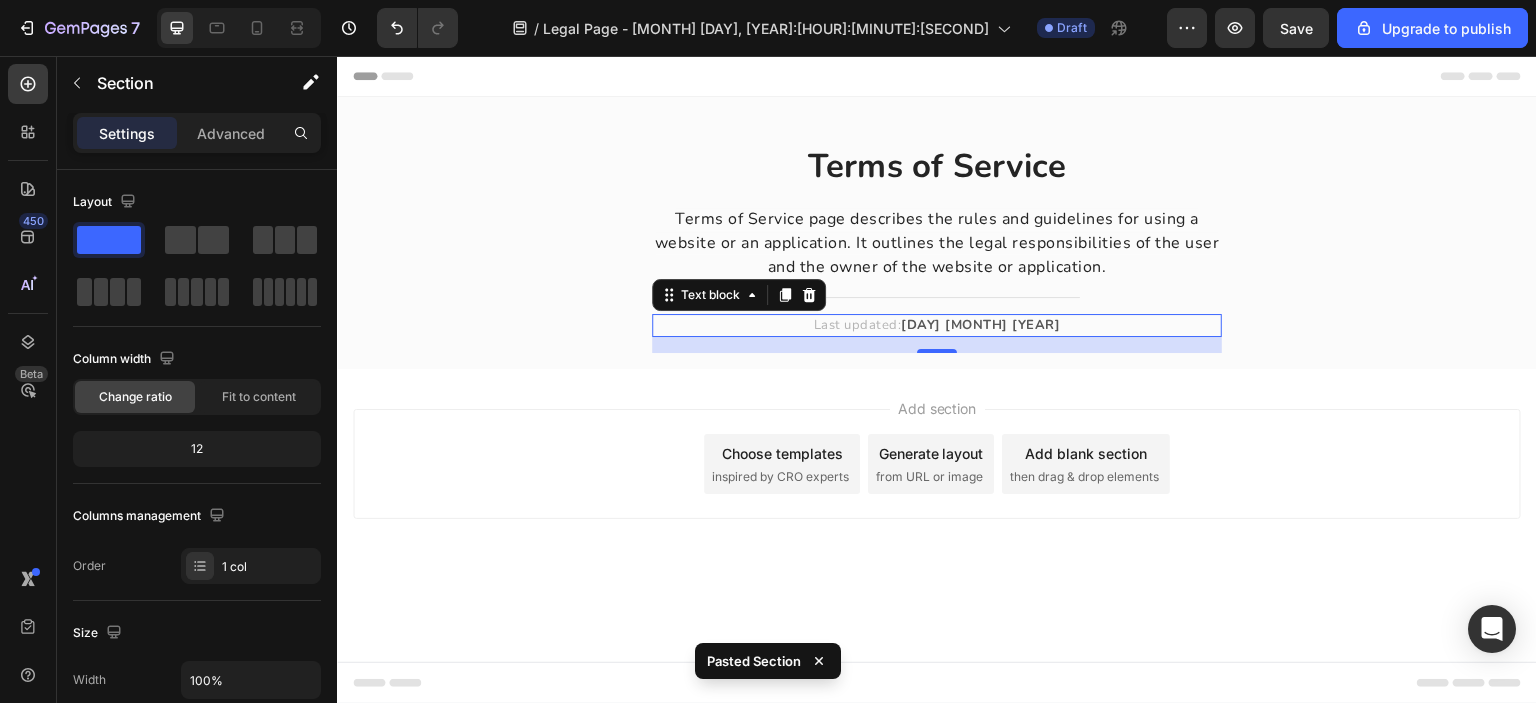 click on "[DAY] [MONTH] [YEAR]" at bounding box center (980, 325) 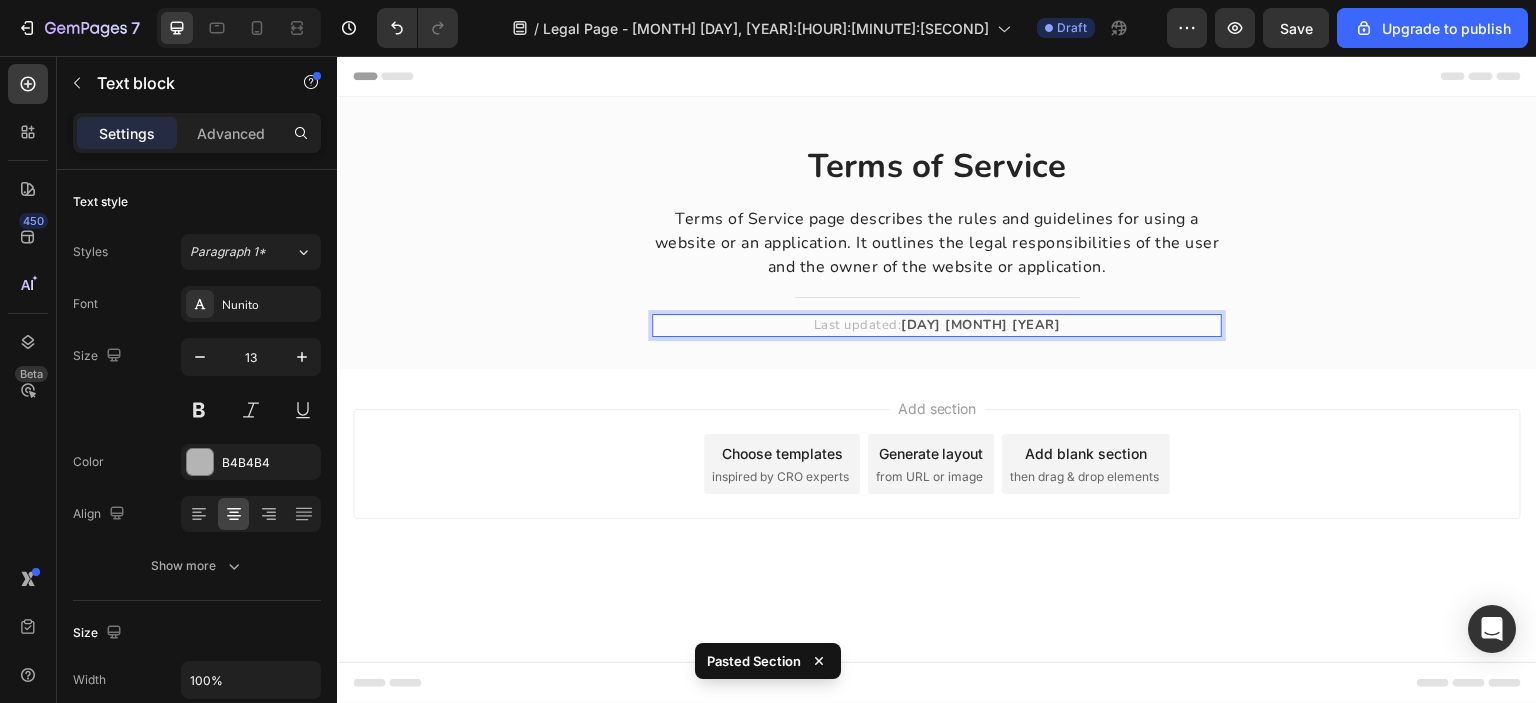 drag, startPoint x: 942, startPoint y: 324, endPoint x: 990, endPoint y: 325, distance: 48.010414 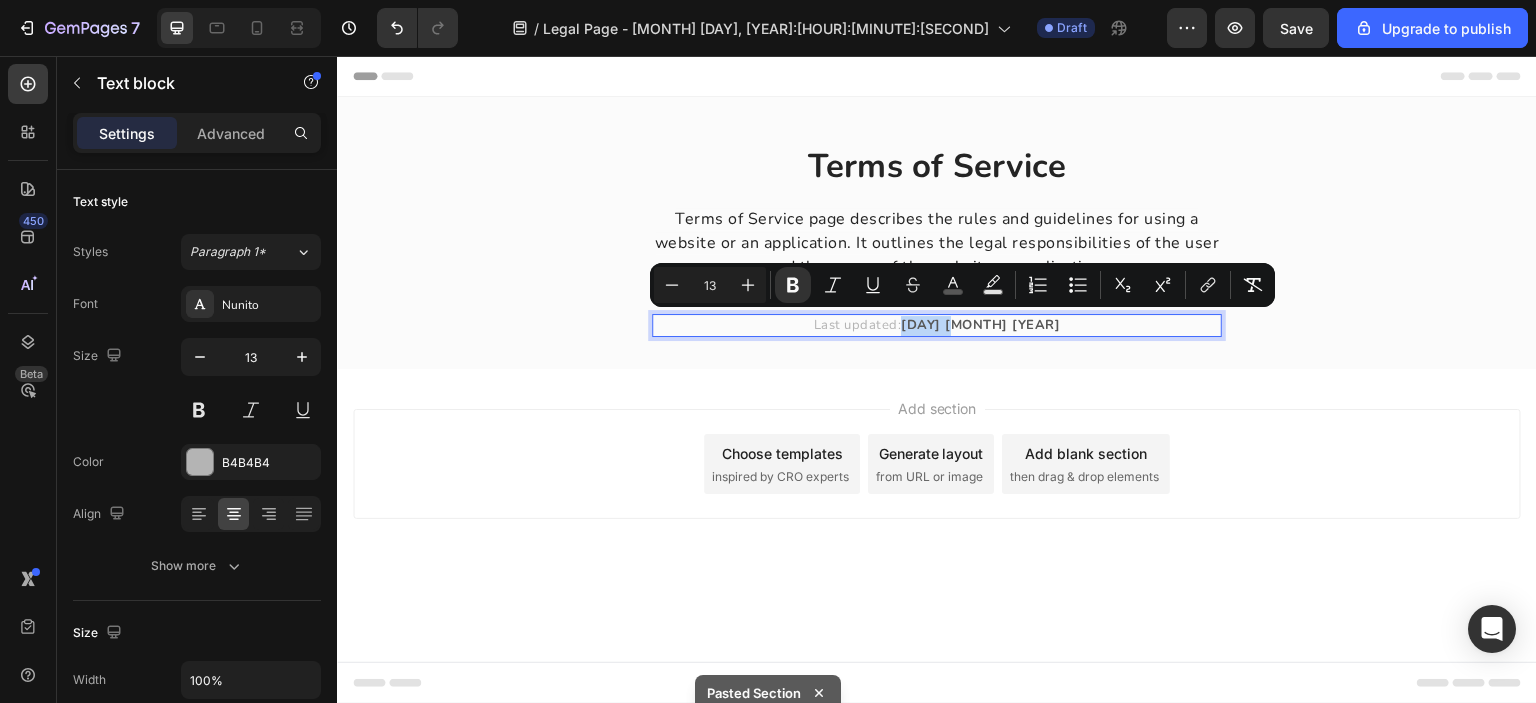 drag, startPoint x: 987, startPoint y: 326, endPoint x: 939, endPoint y: 323, distance: 48.09366 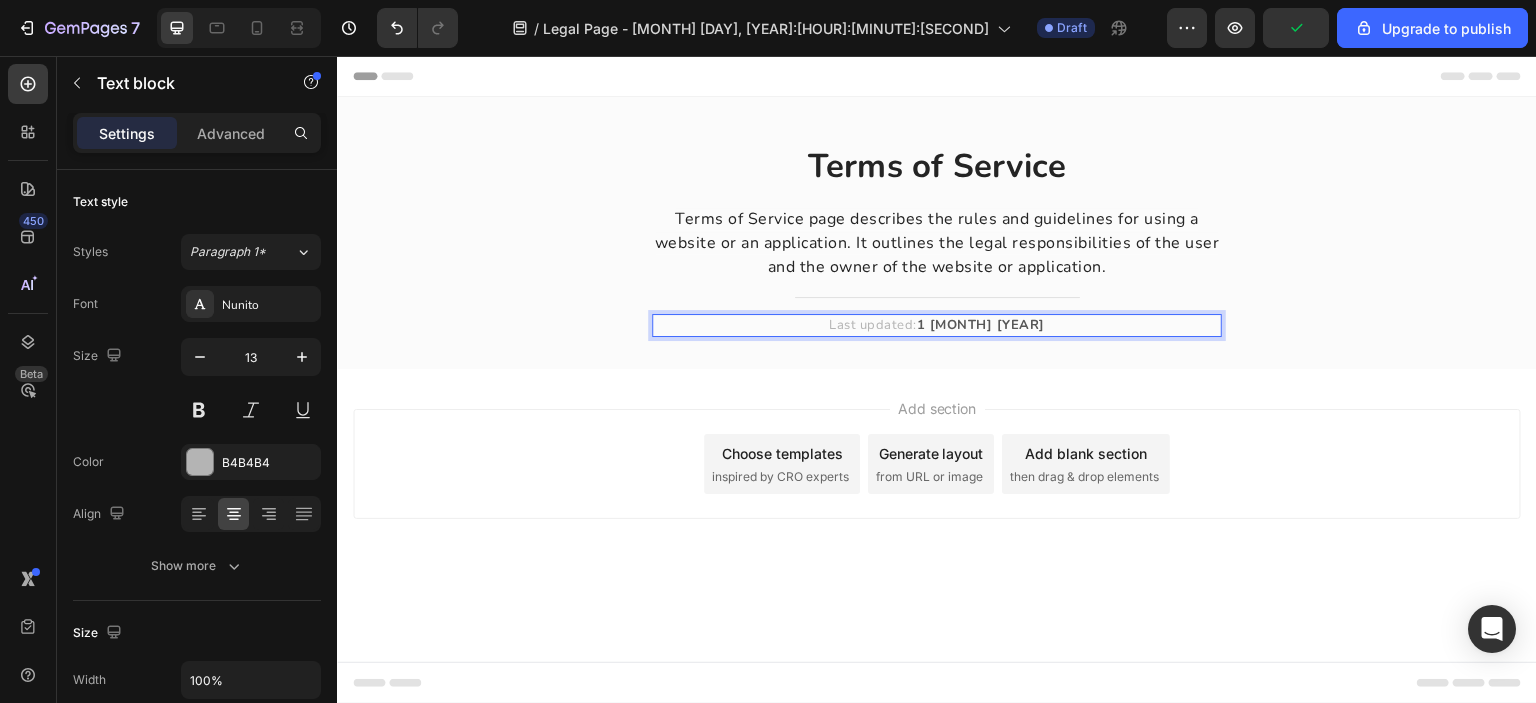 click on "Add section Choose templates inspired by CRO experts Generate layout from URL or image Add blank section then drag & drop elements" at bounding box center [937, 492] 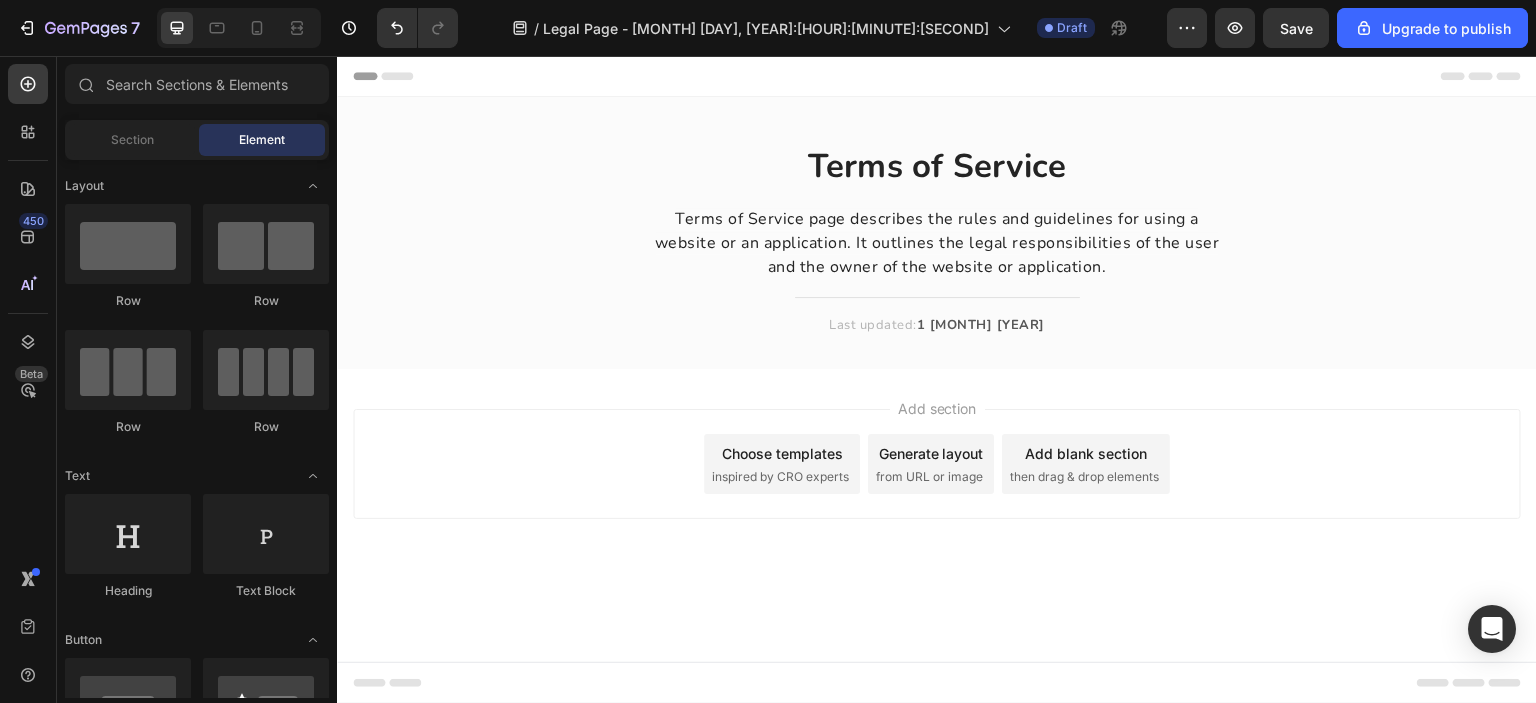 click on "Add section Choose templates inspired by CRO experts Generate layout from URL or image Add blank section then drag & drop elements" at bounding box center [937, 492] 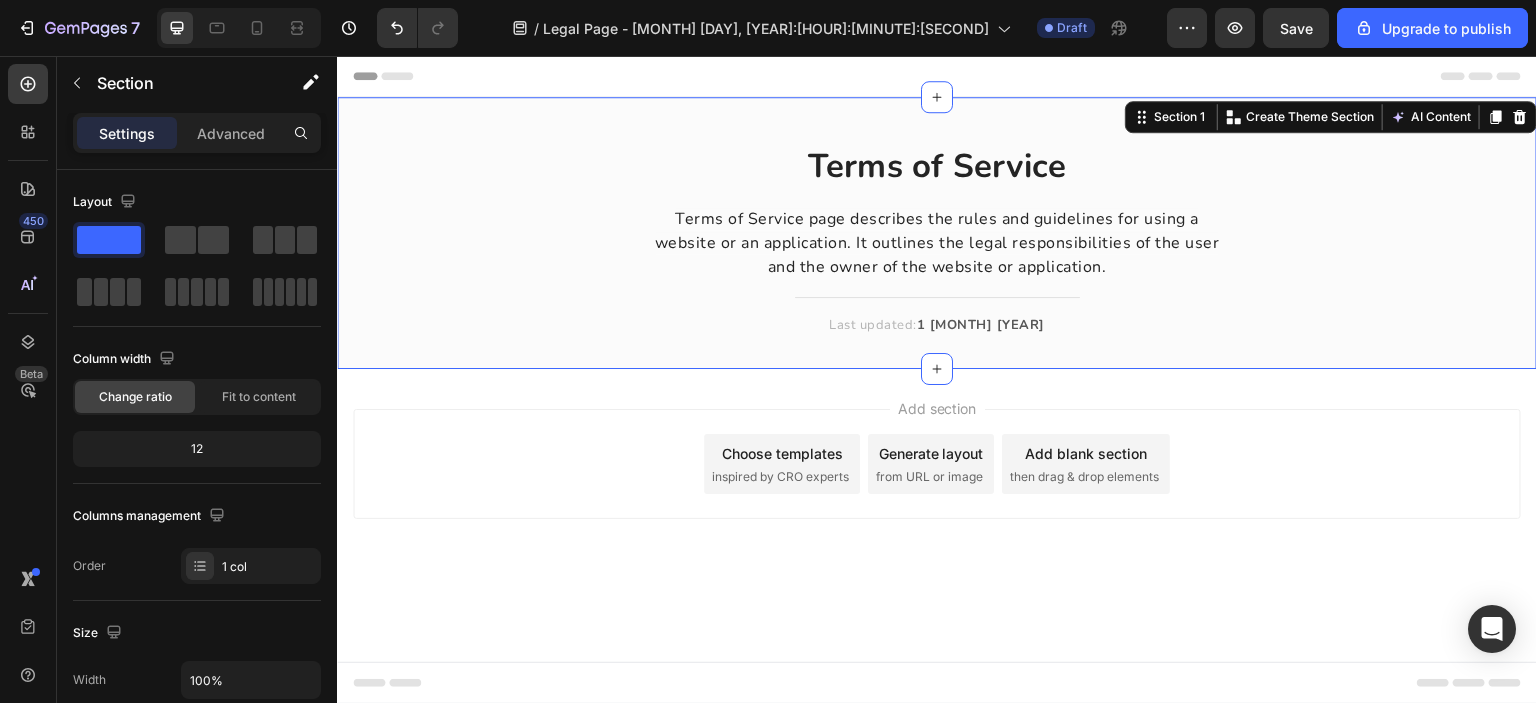 click on "Terms of Service Heading Terms of Service page describes the rules and guidelines for using a website or an application. It outlines the legal responsibilities of the user and the owner of the website or application. Text block Title Line Last updated: 1 [MONTH] [YEAR] Text block Row" at bounding box center (937, 249) 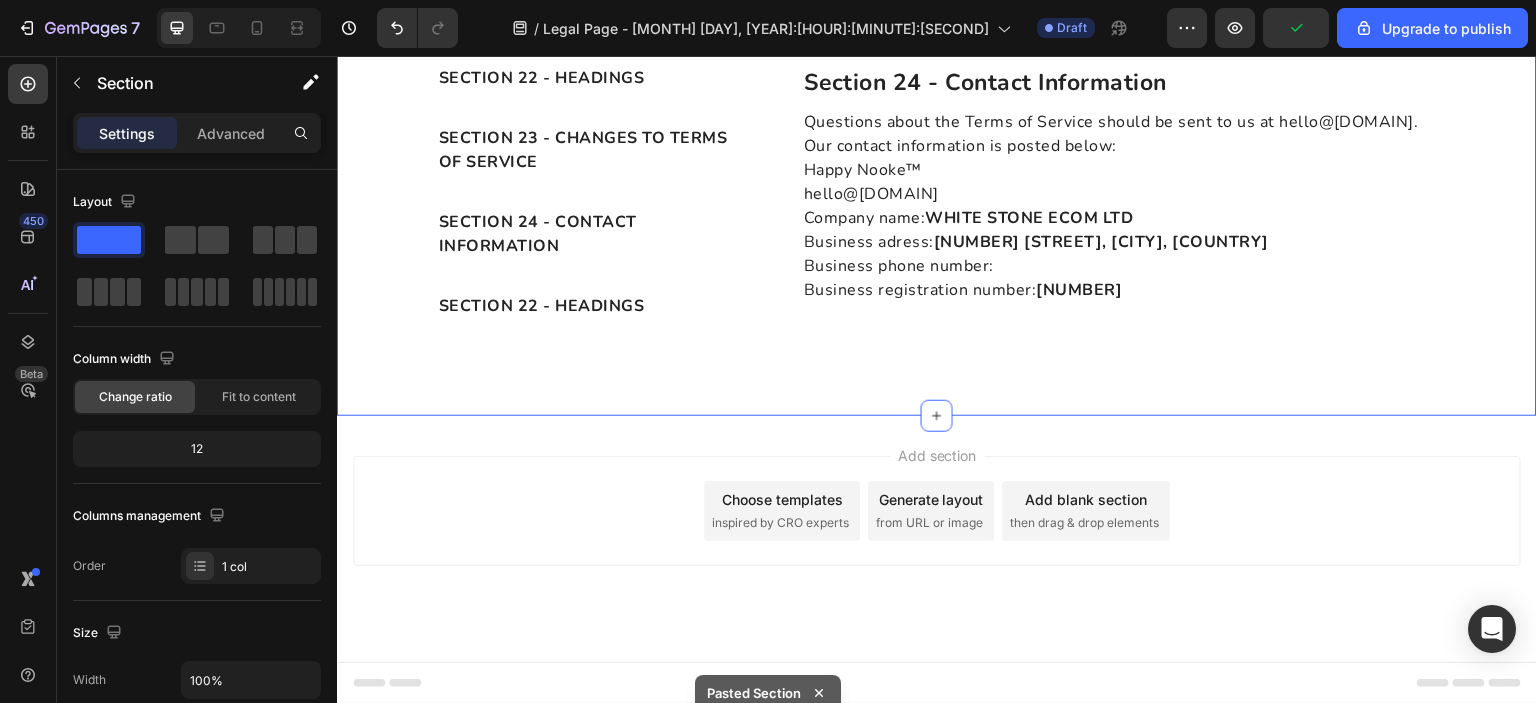scroll, scrollTop: 9588, scrollLeft: 0, axis: vertical 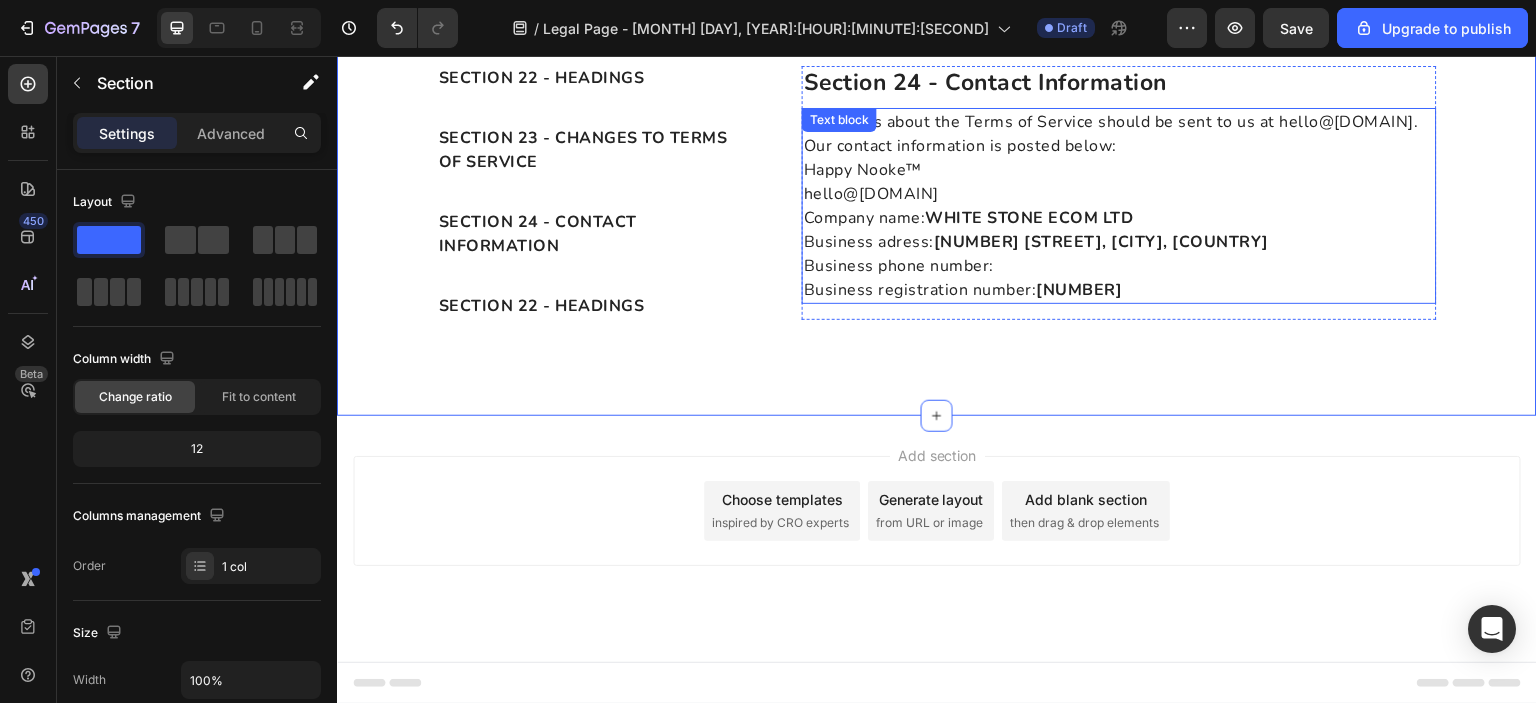 click on "Company name: WHITE STONE ECOM LTD Business adress: [NUMBER] [STREET], [CITY], [COUNTRY] Business phone number: Business registration number: [NUMBER]" at bounding box center (1119, 254) 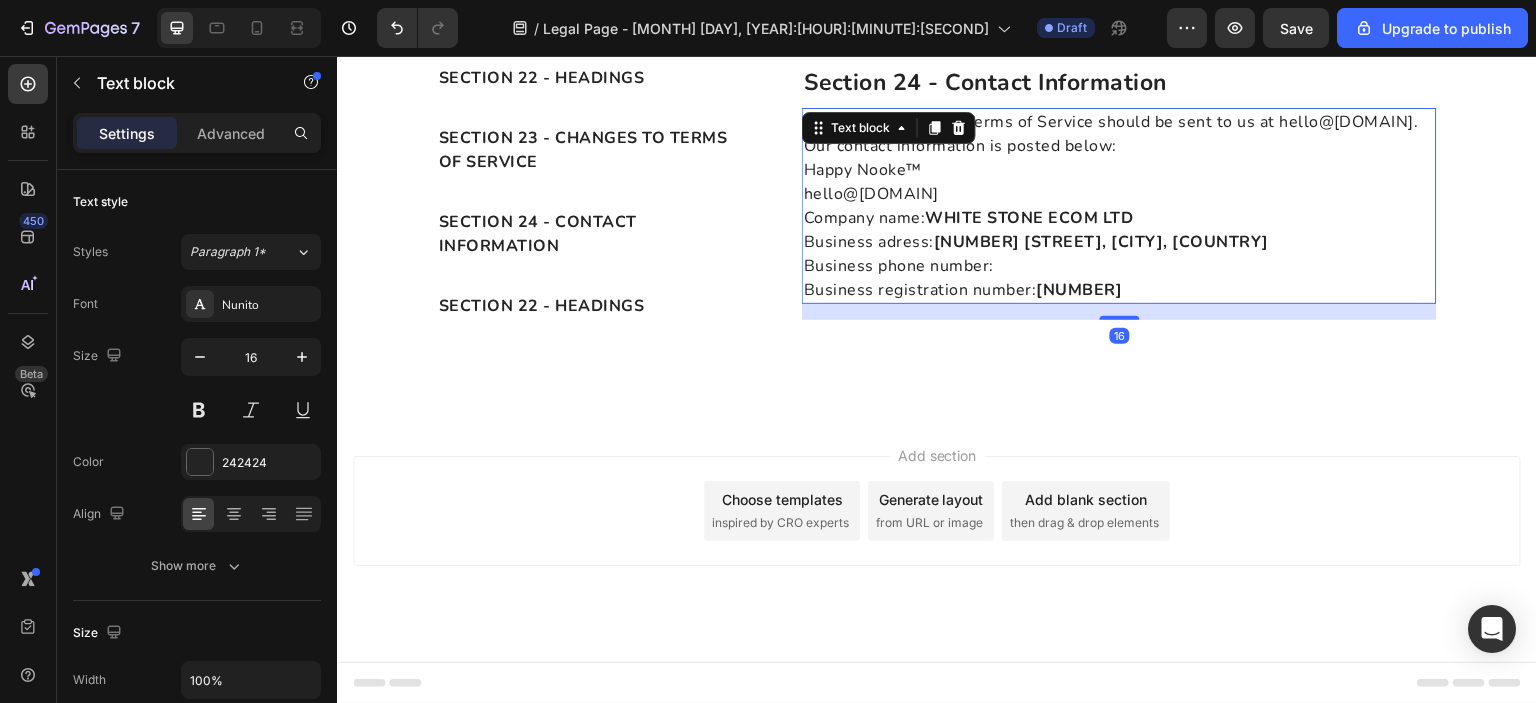 click on "Company name: WHITE STONE ECOM LTD Business adress: [NUMBER] [STREET], [CITY], [COUNTRY] Business phone number: Business registration number: [NUMBER]" at bounding box center (1119, 254) 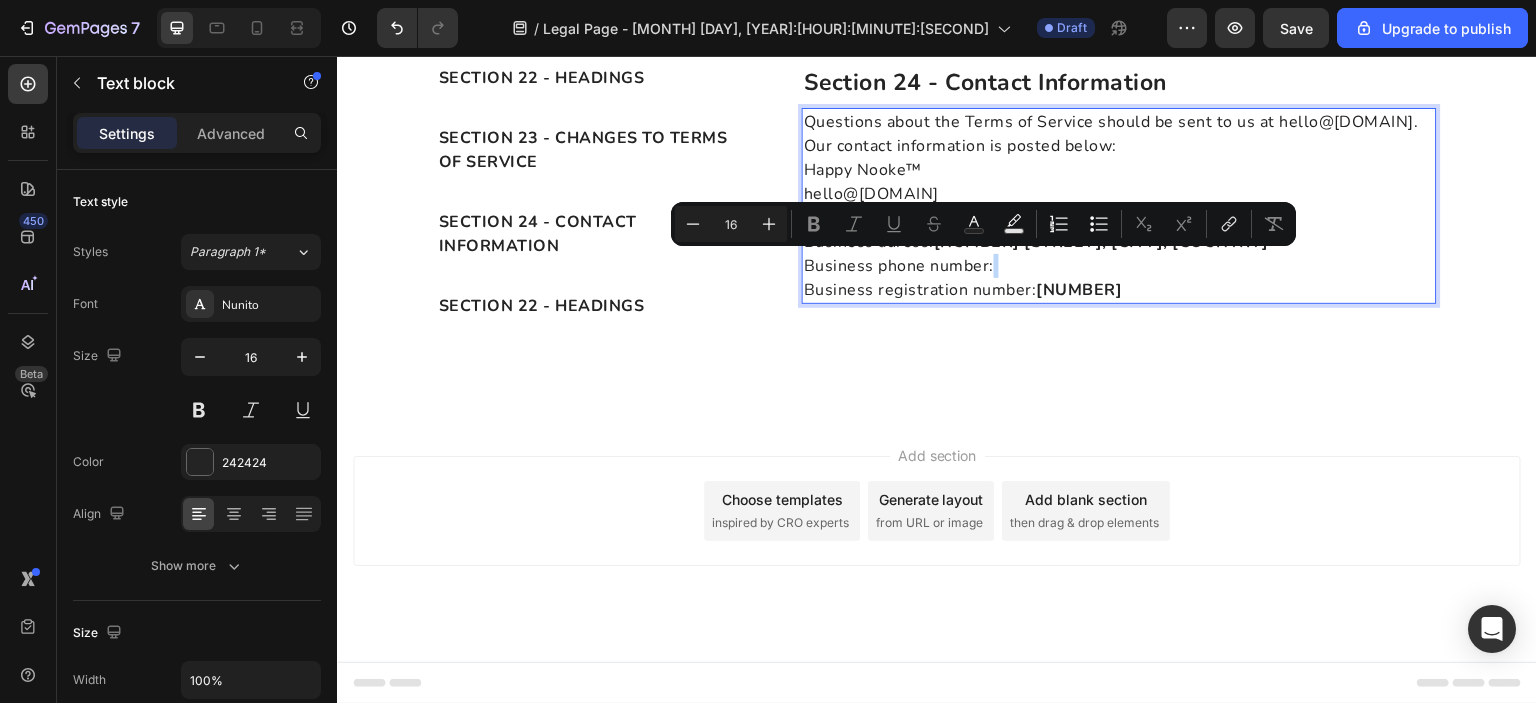 click on "Company name: WHITE STONE ECOM LTD Business adress: [NUMBER] [STREET], [CITY], [COUNTRY] Business phone number: Business registration number: [NUMBER]" at bounding box center (1119, 254) 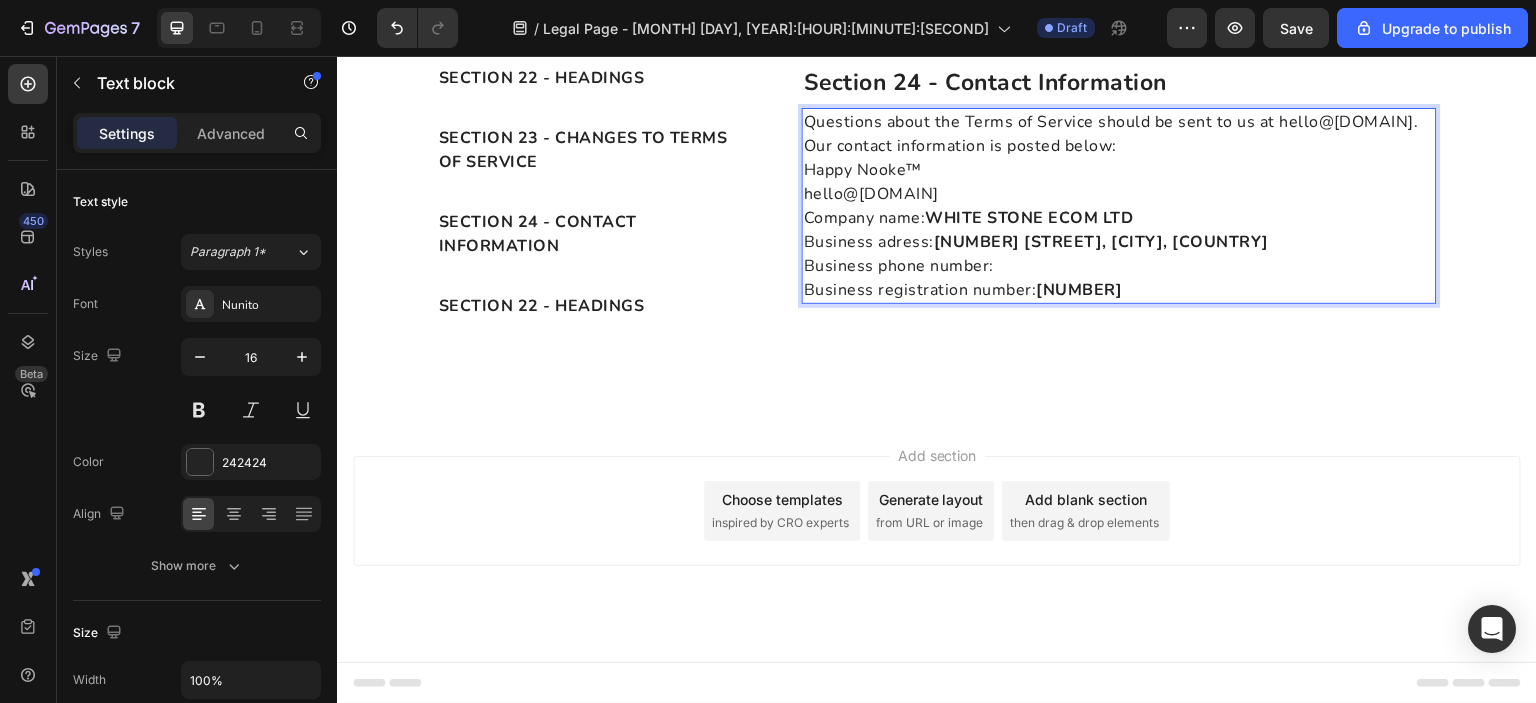 click on "Company name: WHITE STONE ECOM LTD Business adress: [NUMBER] [STREET], [CITY], [COUNTRY] Business phone number: Business registration number: [NUMBER]" at bounding box center (1119, 254) 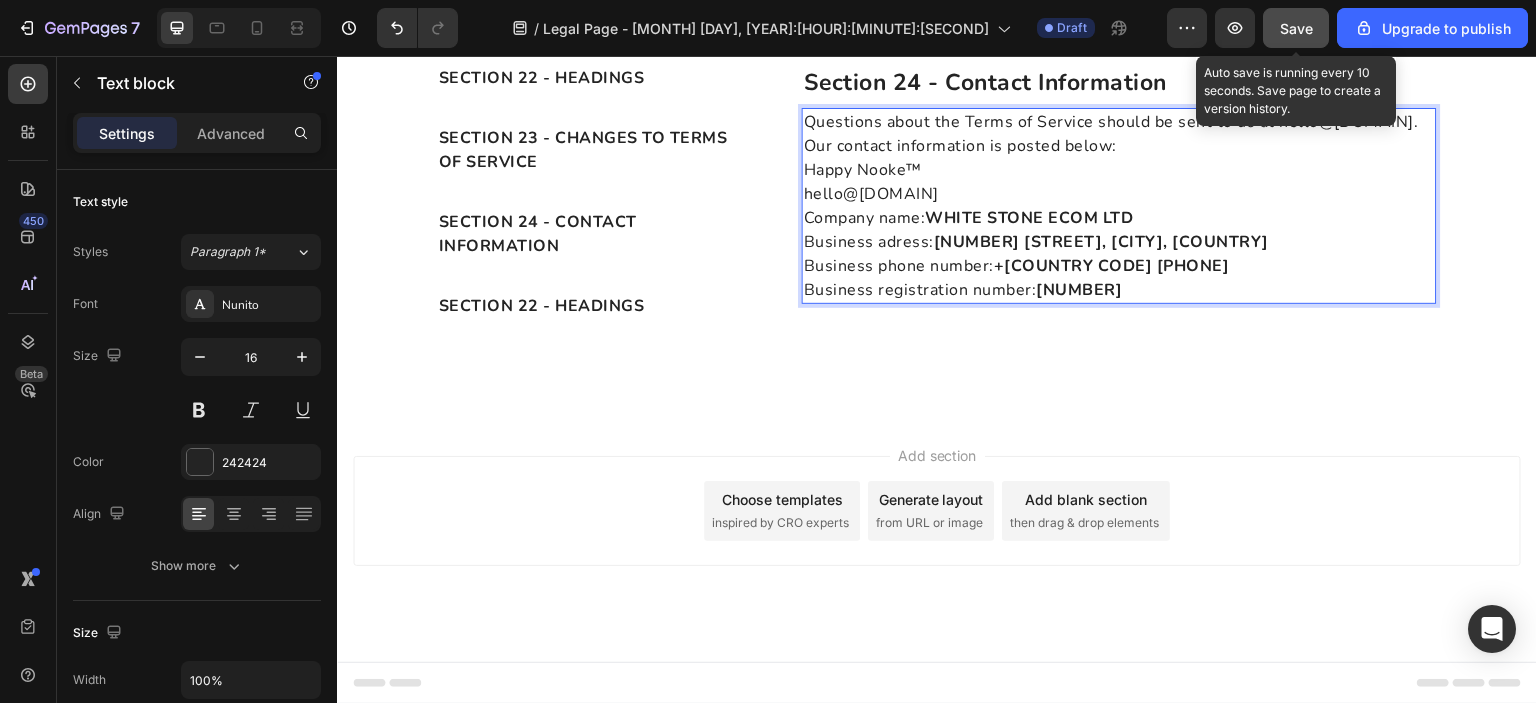 click on "Save" at bounding box center (1296, 28) 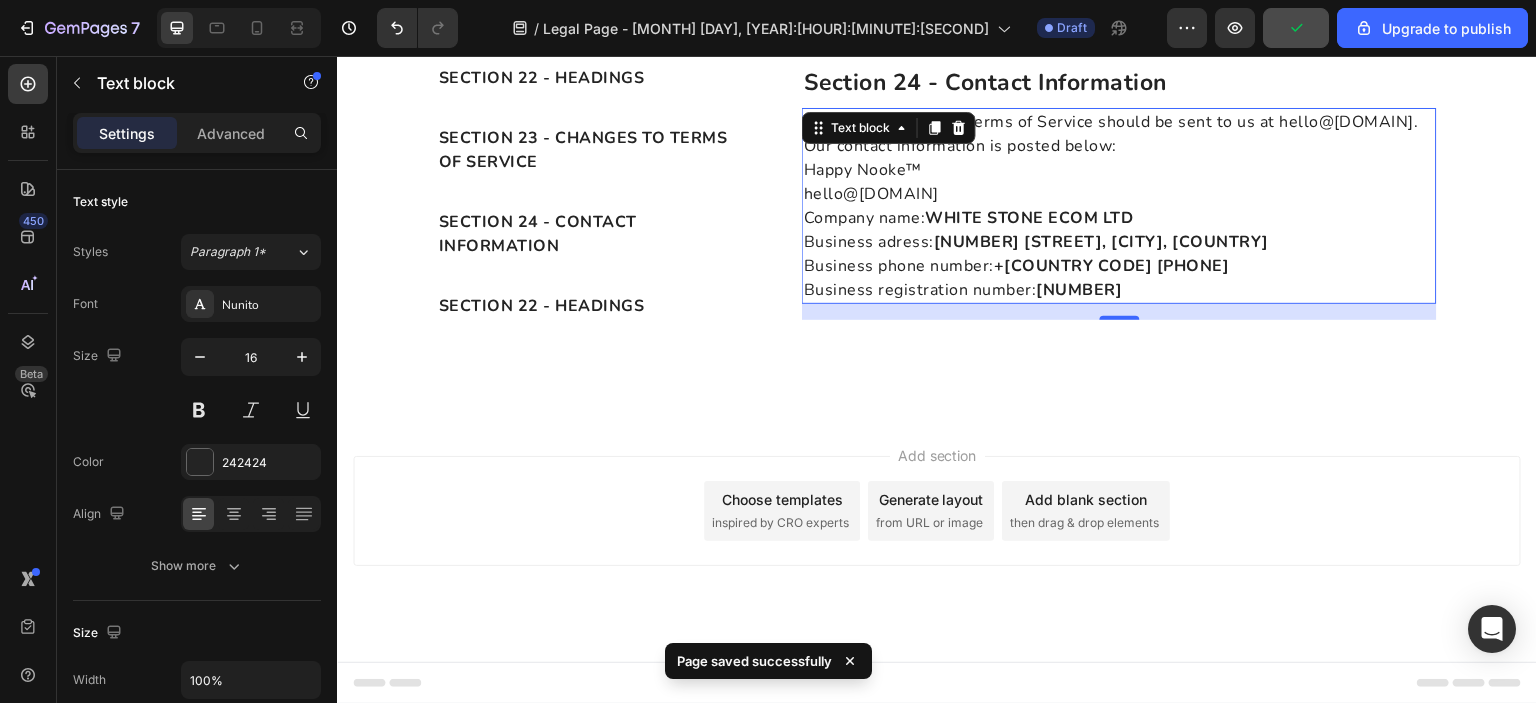scroll, scrollTop: 9421, scrollLeft: 0, axis: vertical 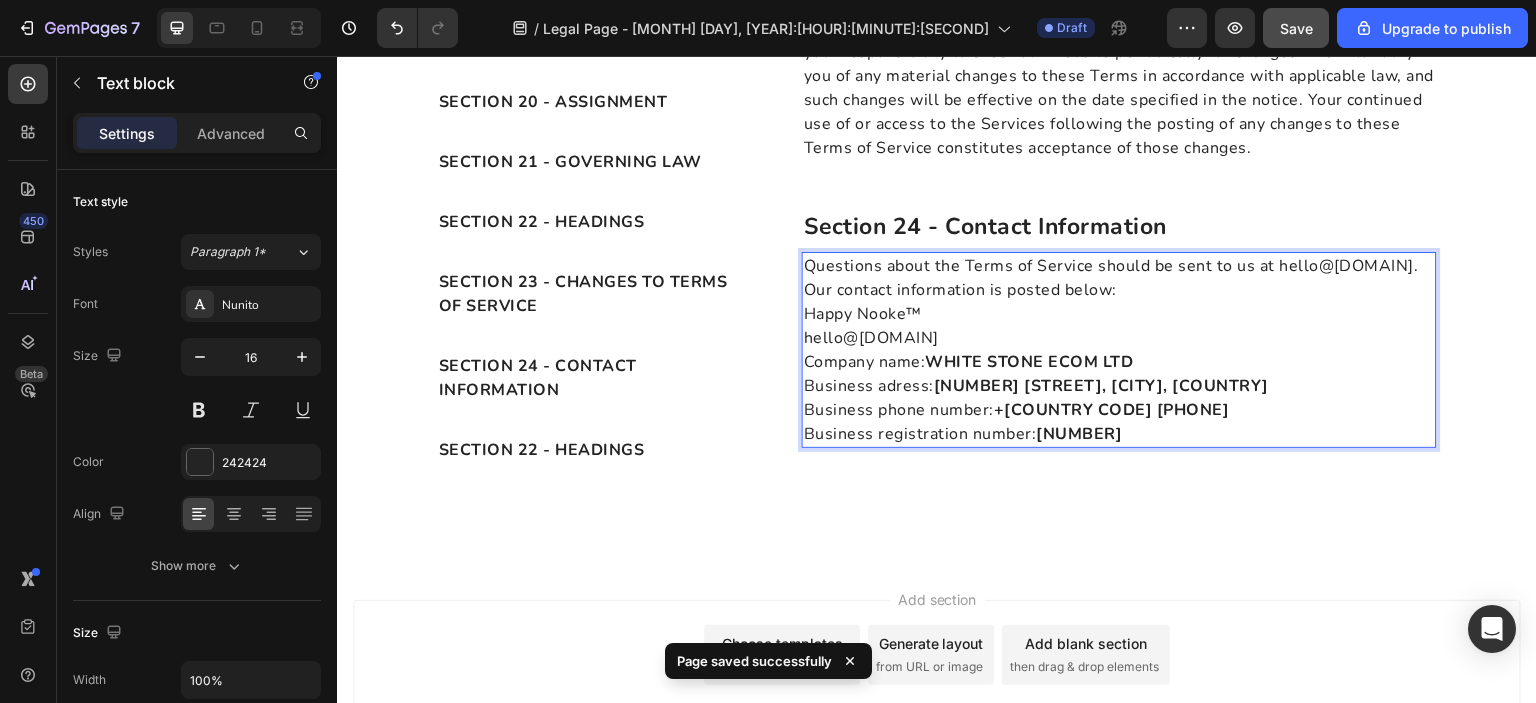 click on "Questions about the Terms of Service should be sent to us at hello@[DOMAIN]. Our contact information is posted below: Happy Nooke™ hello@[DOMAIN]" at bounding box center (1119, 302) 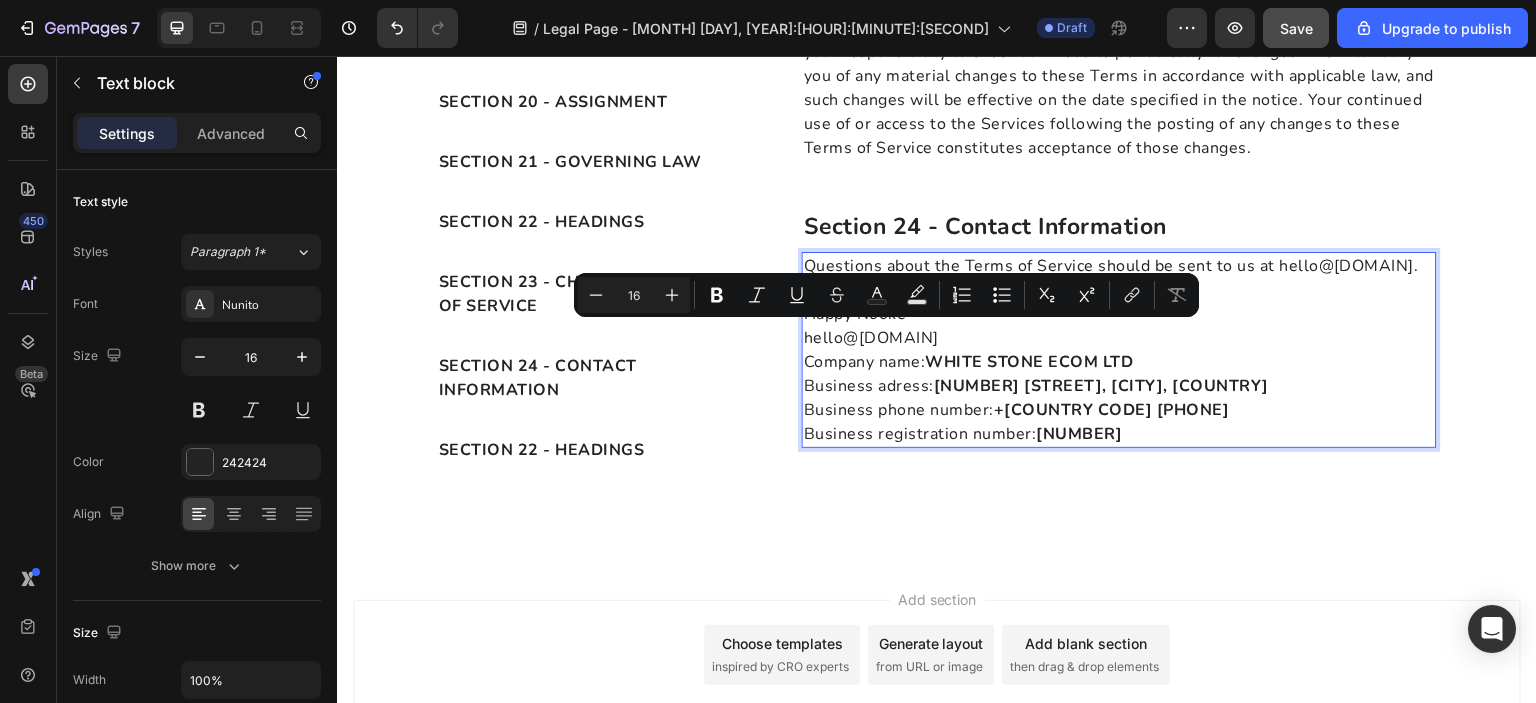 drag, startPoint x: 799, startPoint y: 336, endPoint x: 979, endPoint y: 332, distance: 180.04443 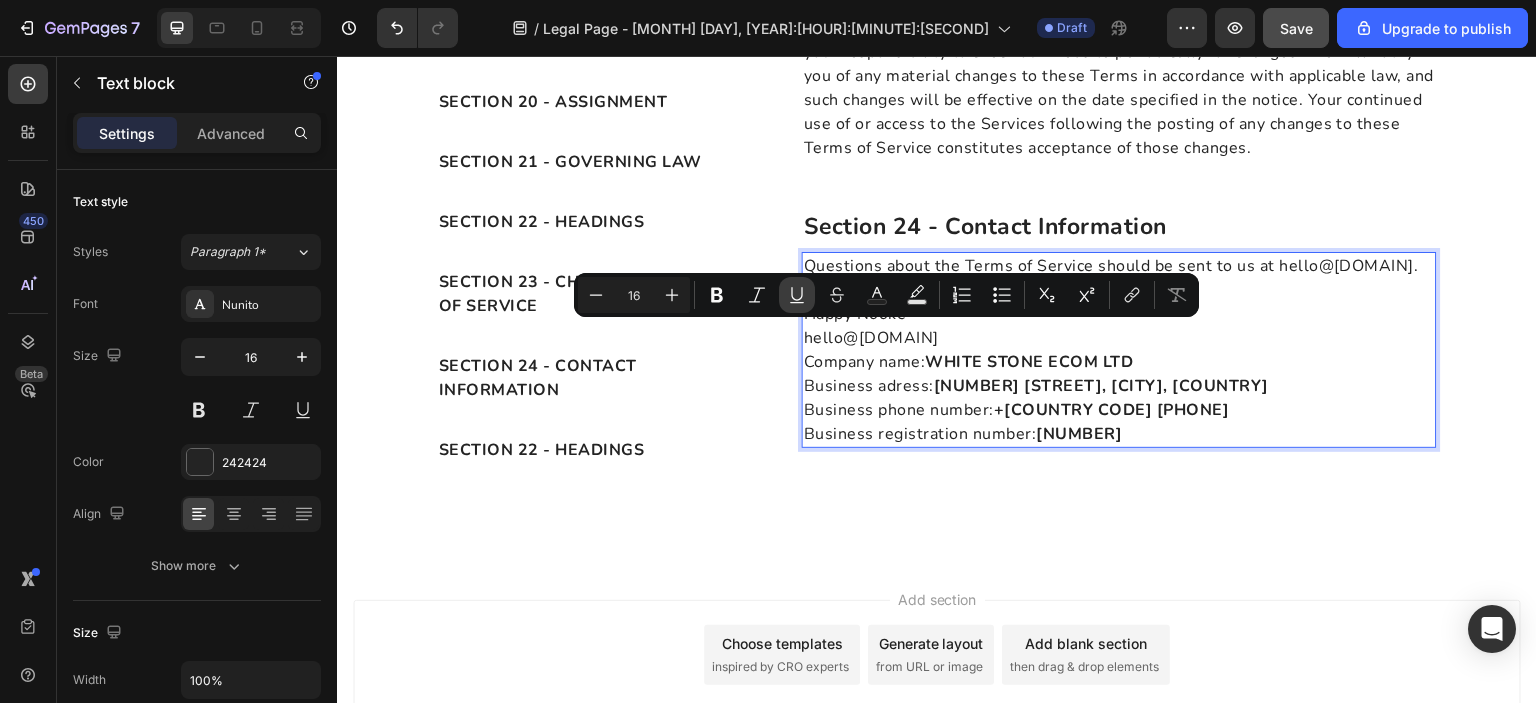 click on "Underline" at bounding box center [797, 295] 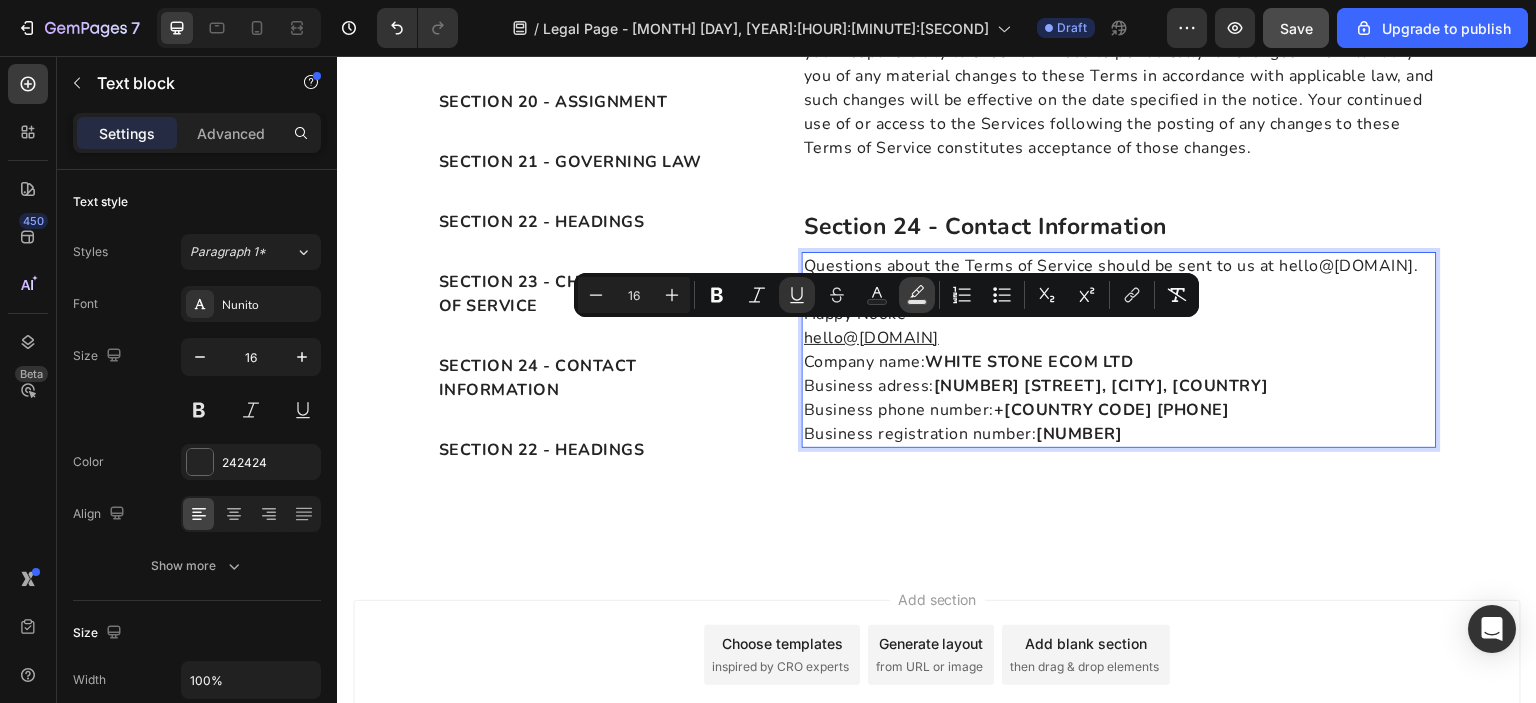 click 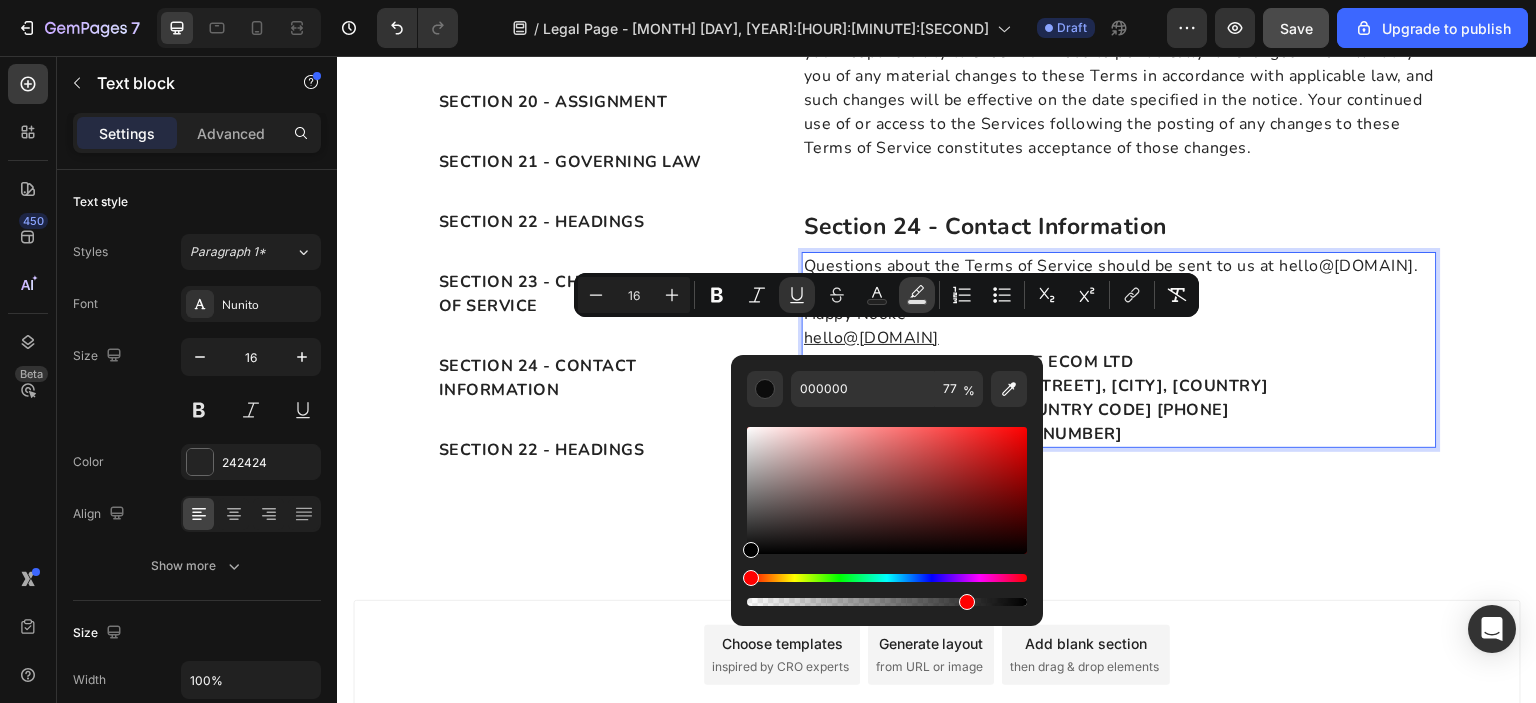 click 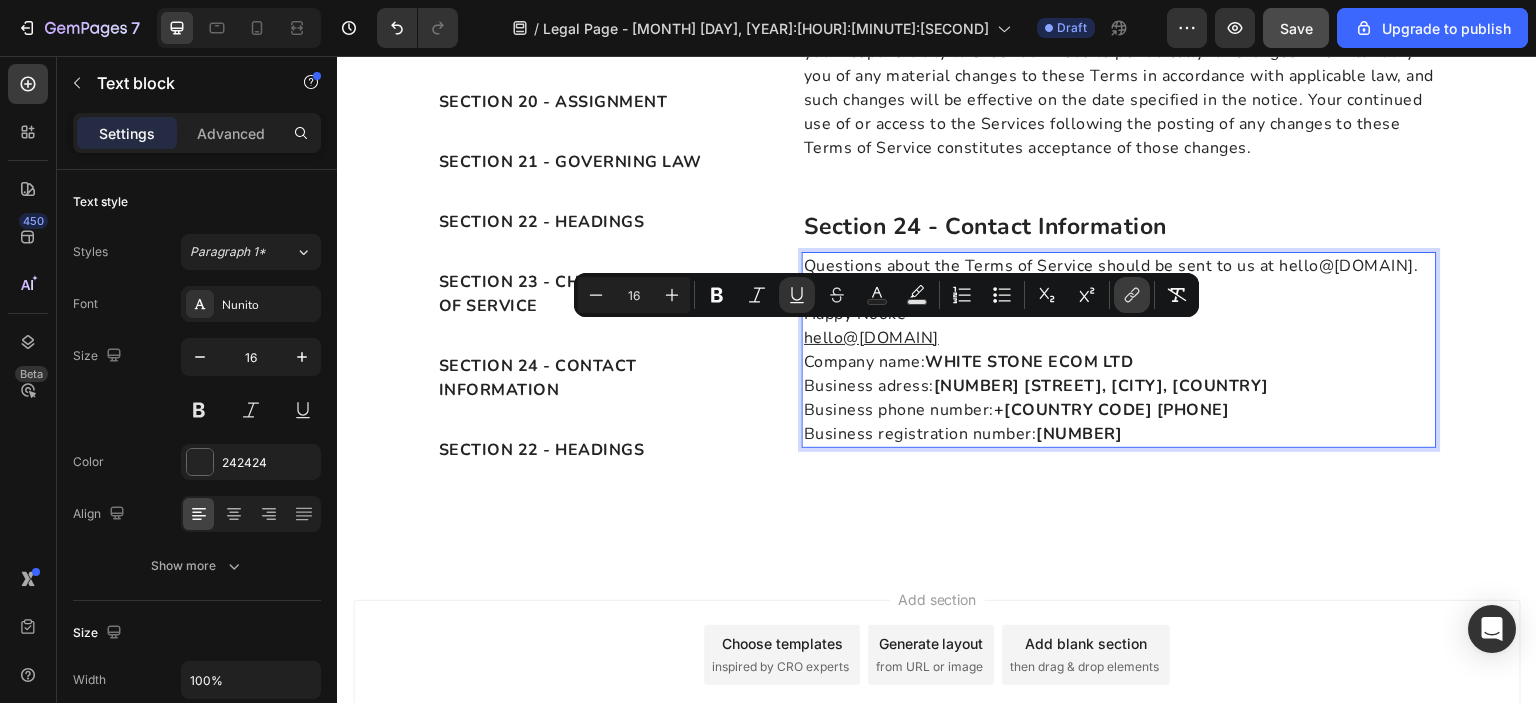 click 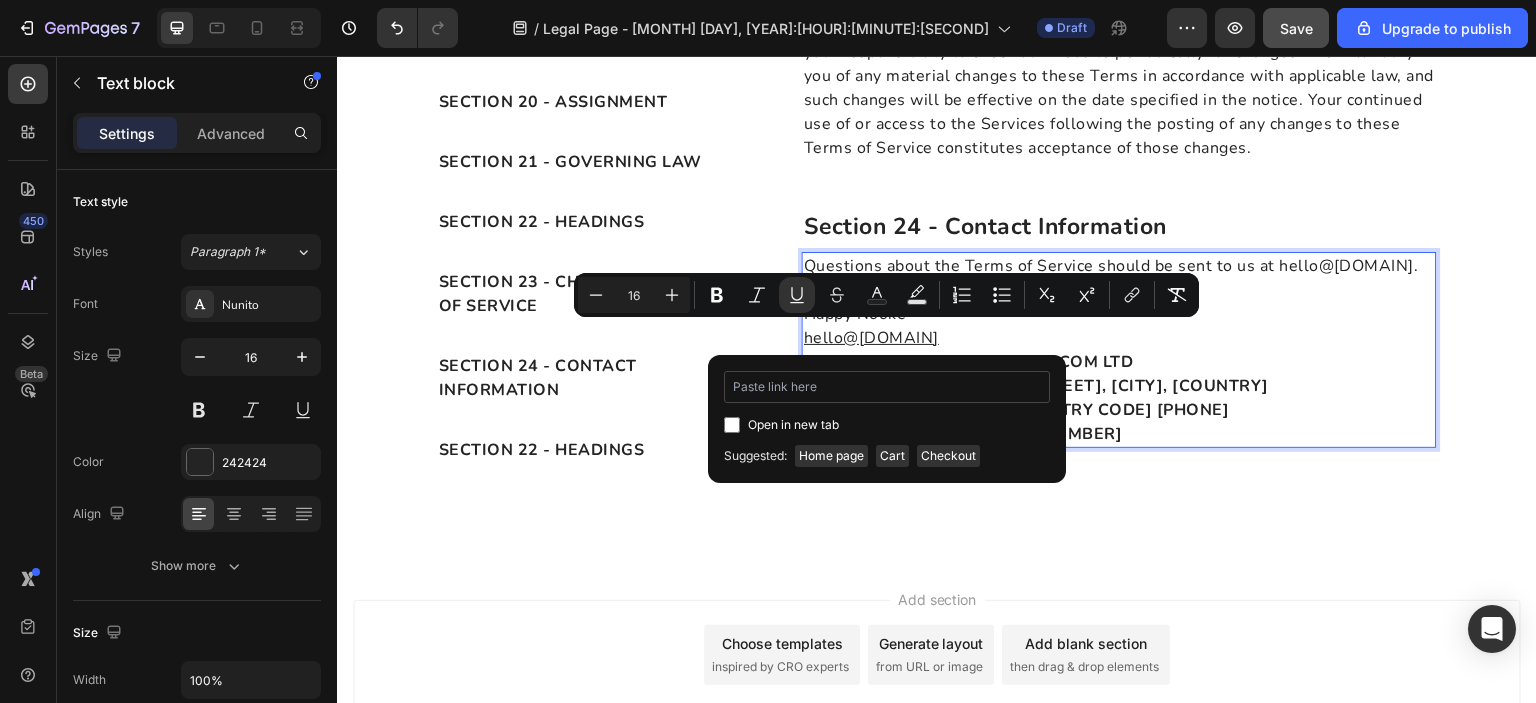 click at bounding box center (887, 387) 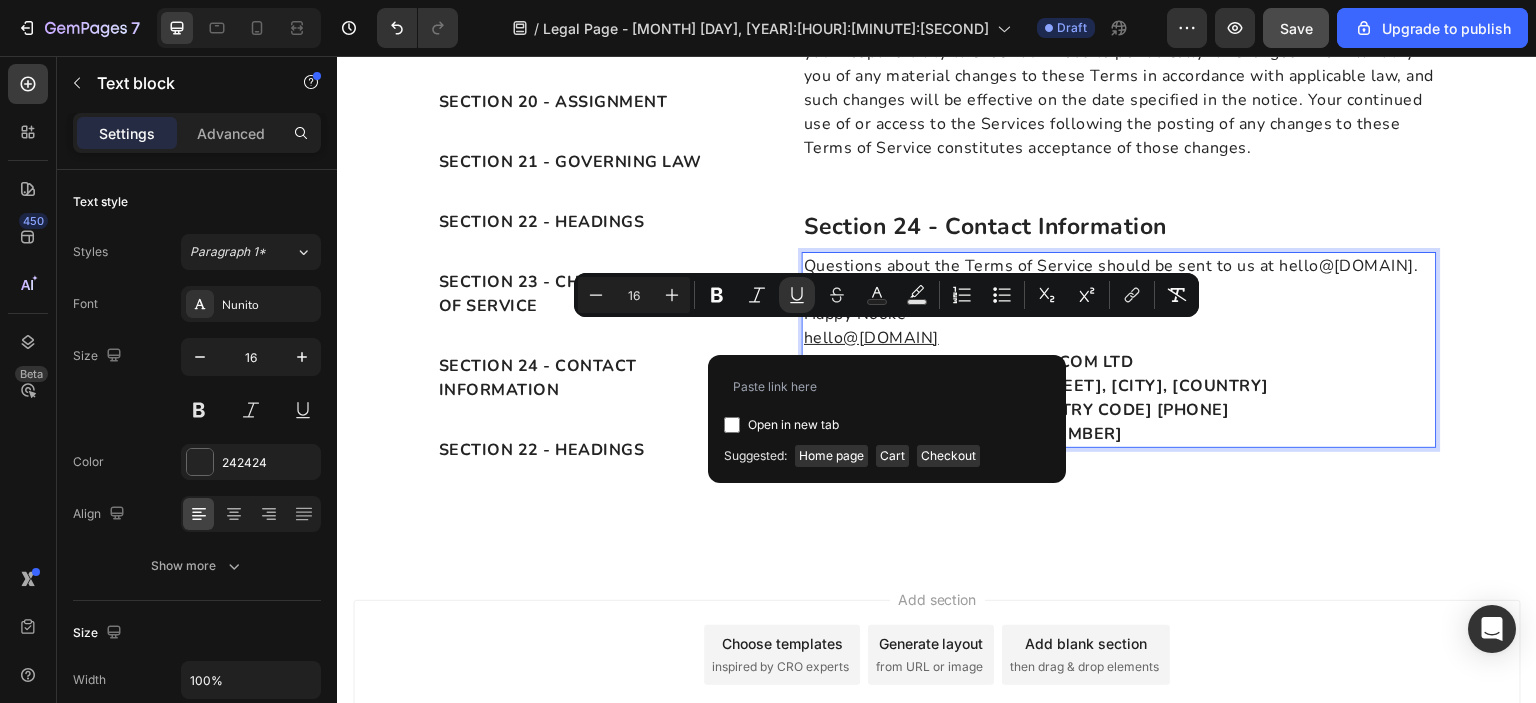 click on "Questions about the Terms of Service should be sent to us at hello@[DOMAIN]. Our contact information is posted below: Happy Nooke™ hello@[DOMAIN]" at bounding box center (1119, 302) 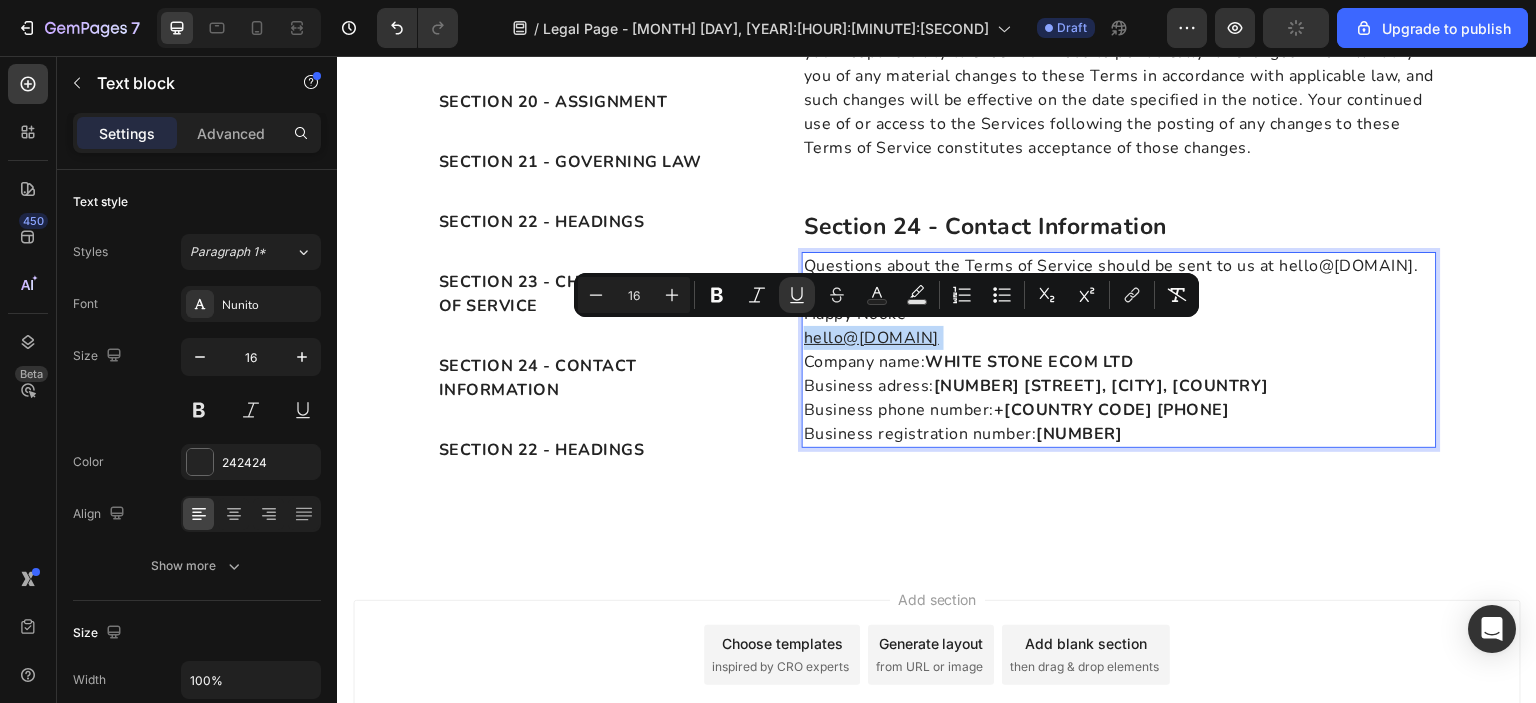 drag, startPoint x: 981, startPoint y: 336, endPoint x: 798, endPoint y: 330, distance: 183.09833 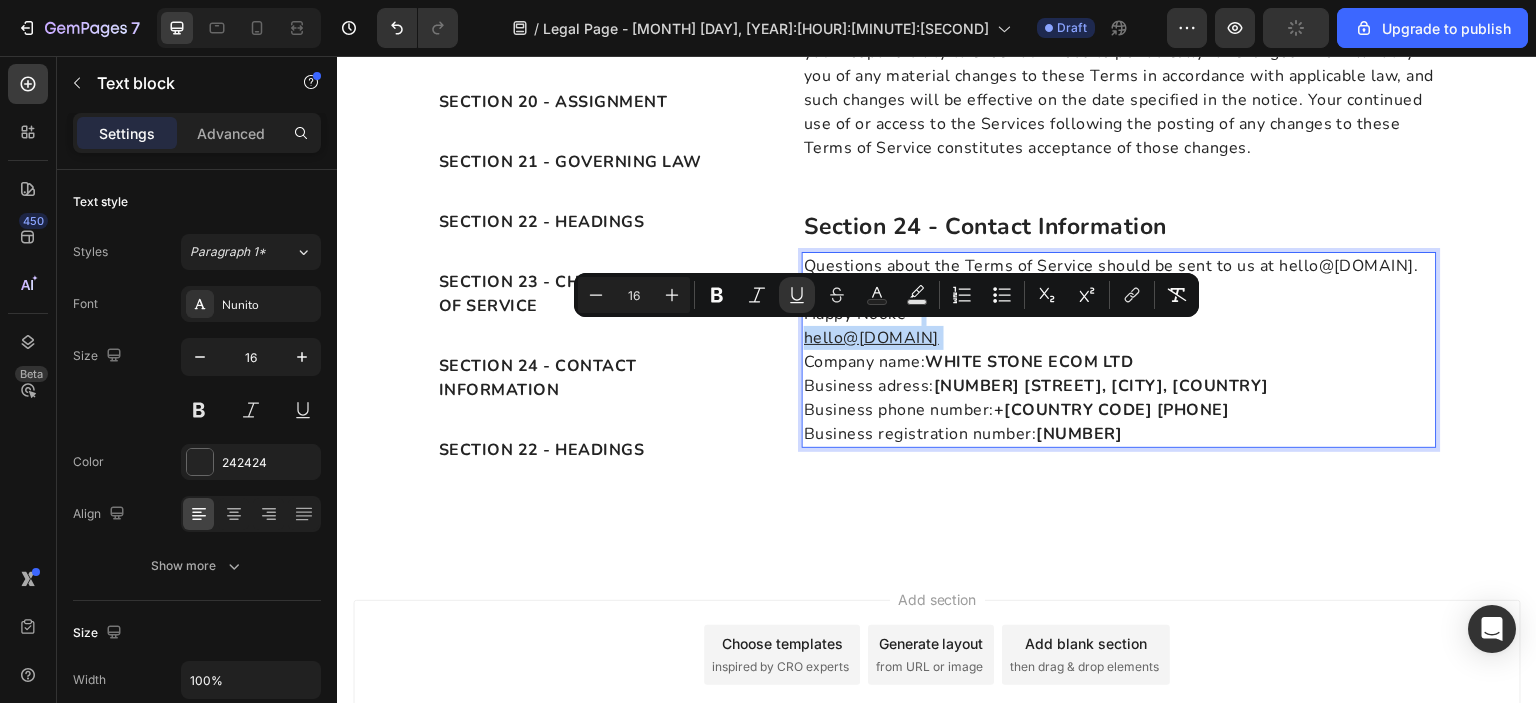 copy on "hello@[DOMAIN]" 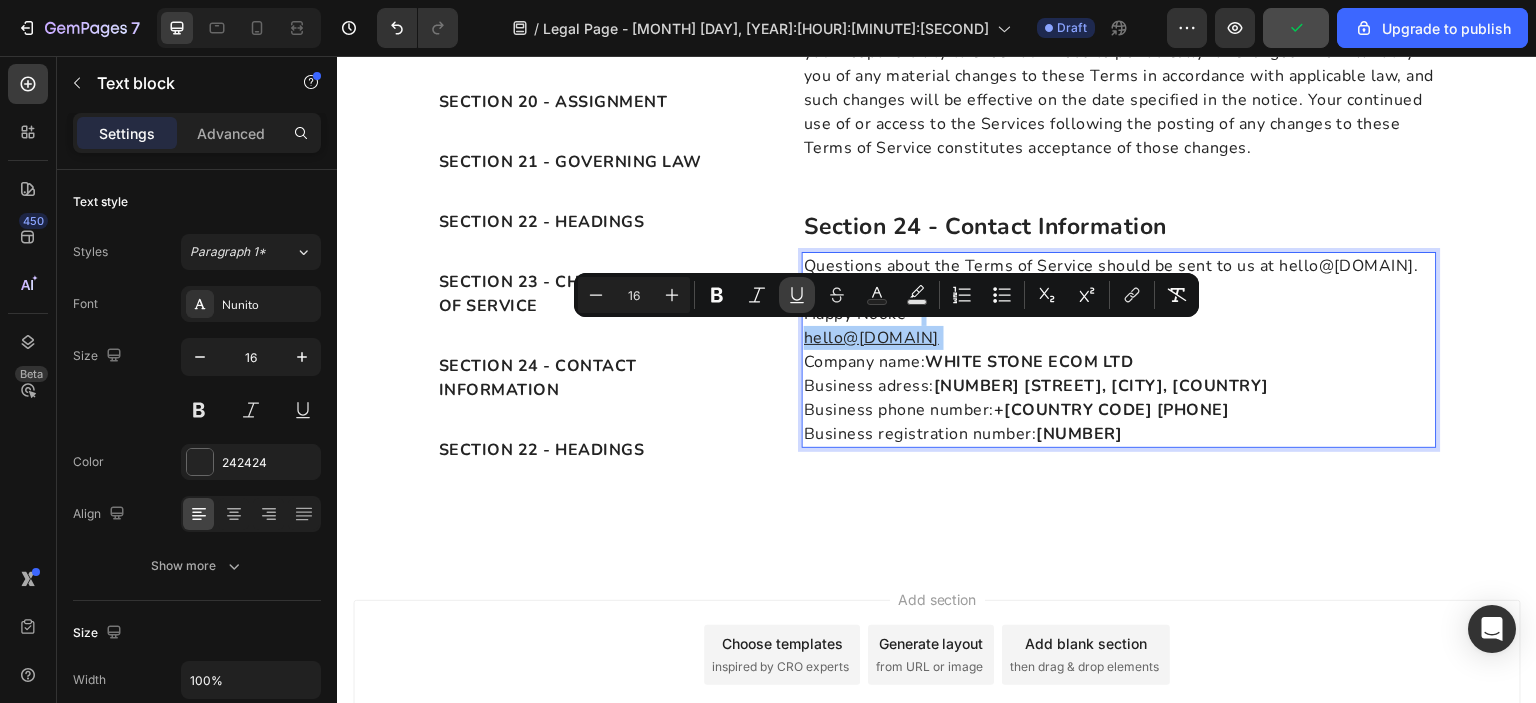 click 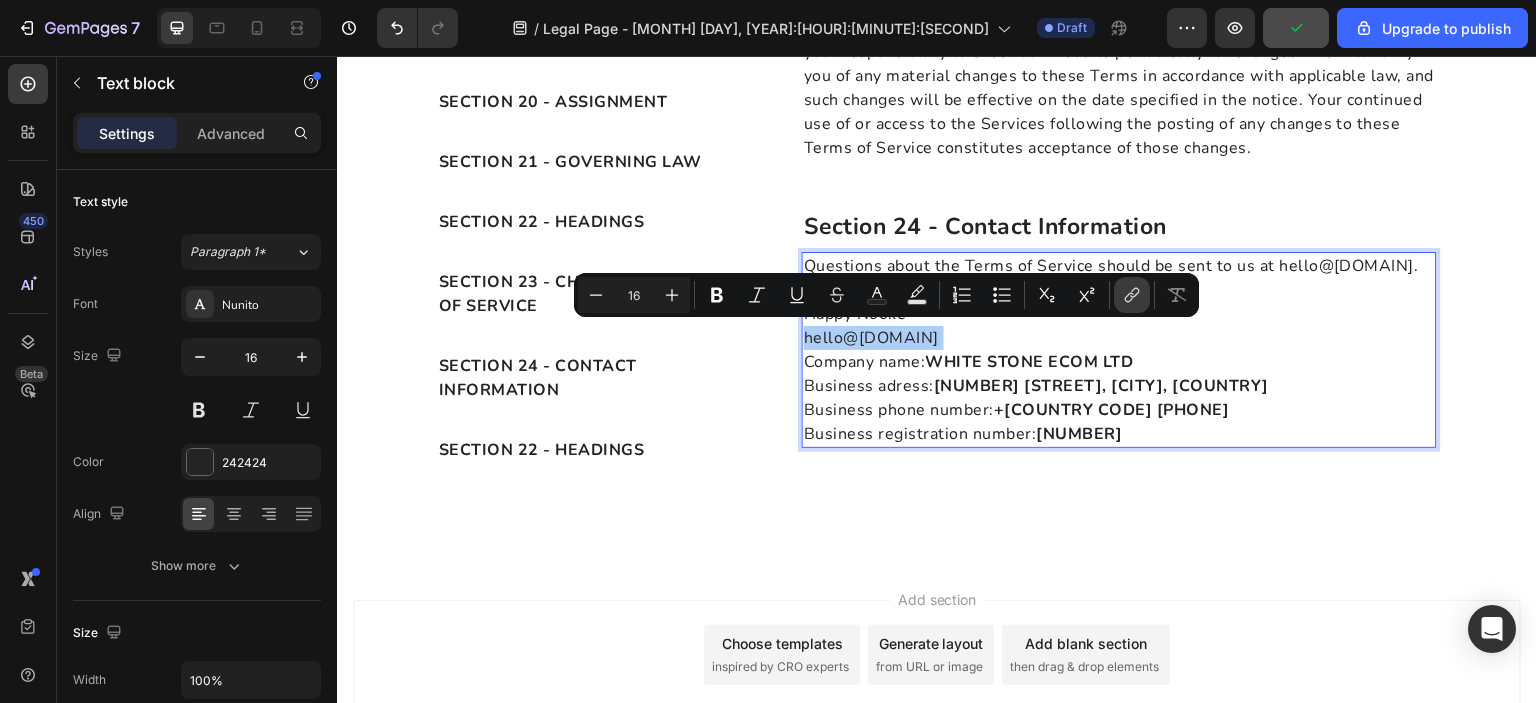 click 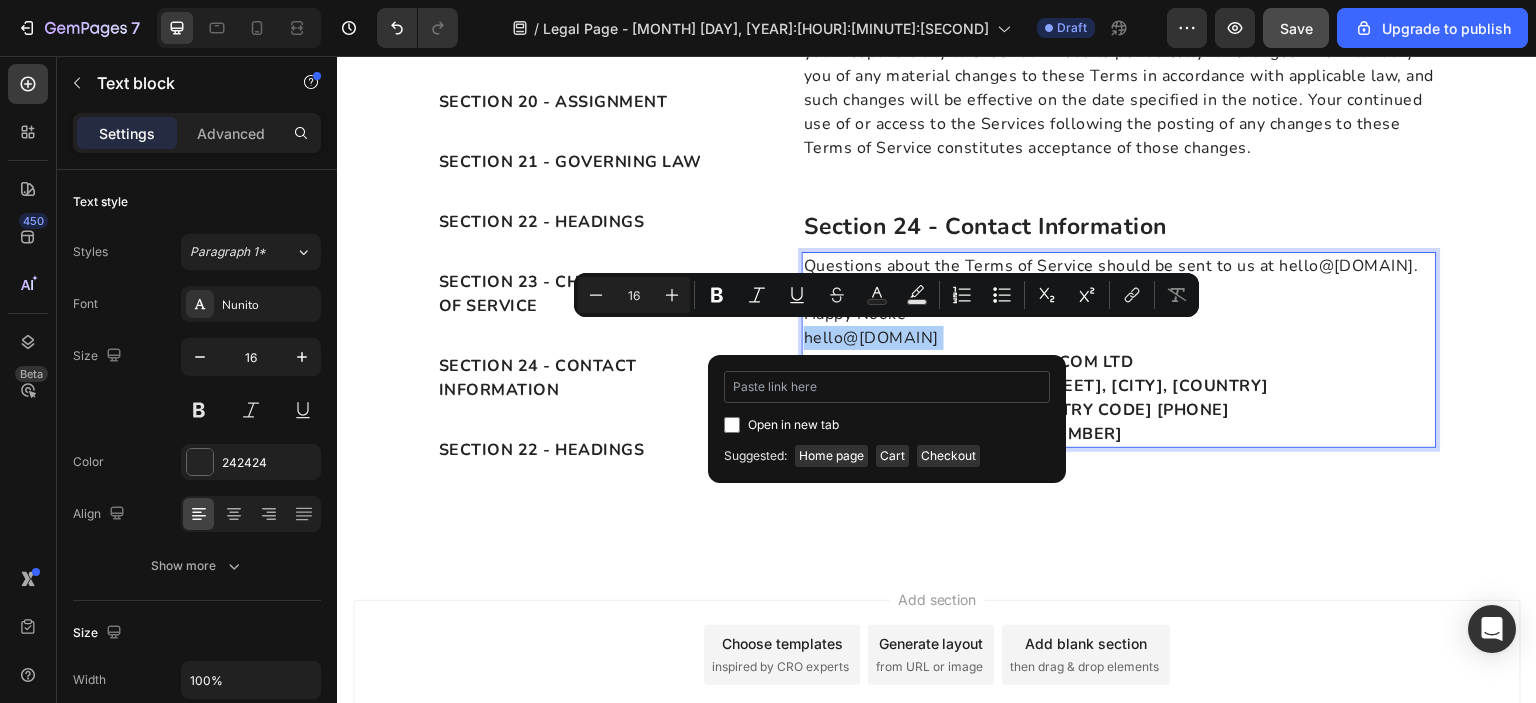 click at bounding box center [887, 387] 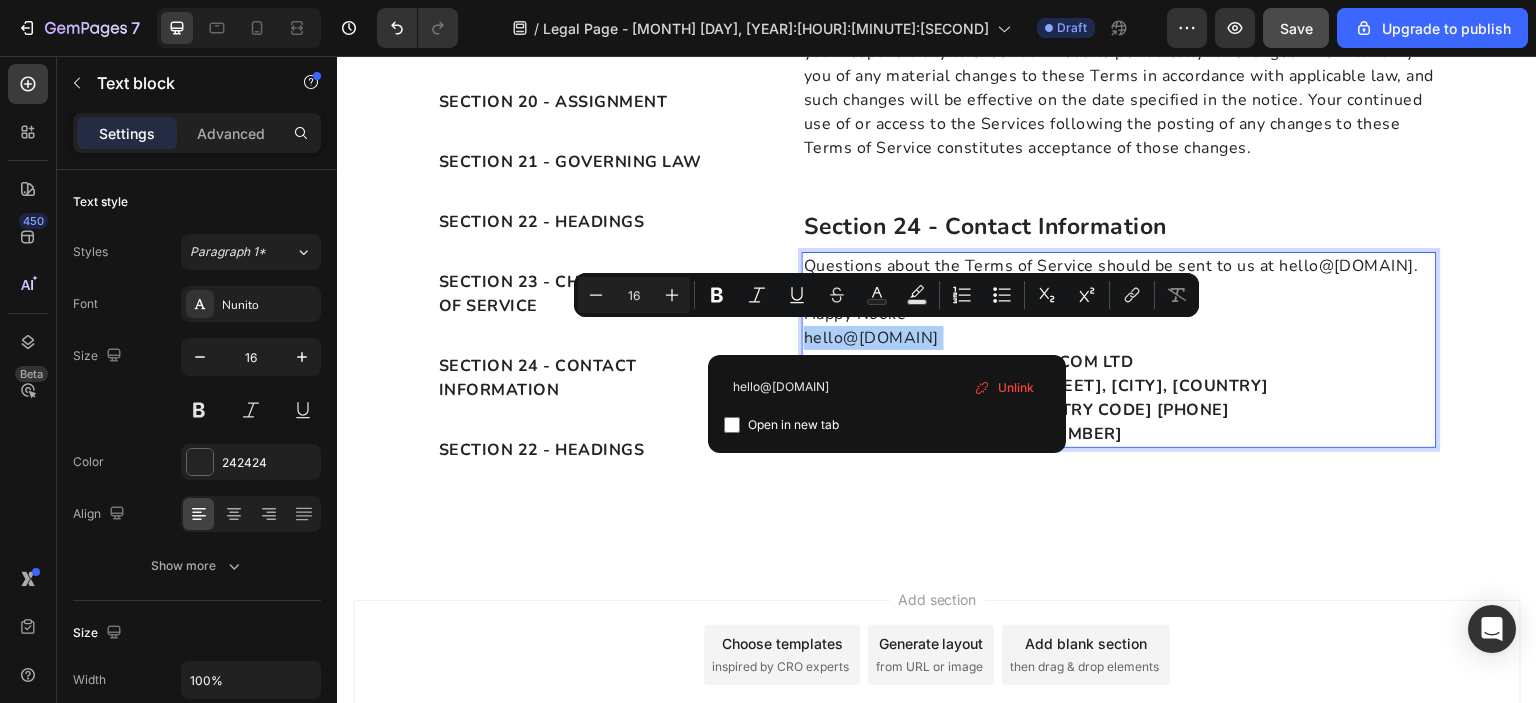 type on "hello@[DOMAIN]" 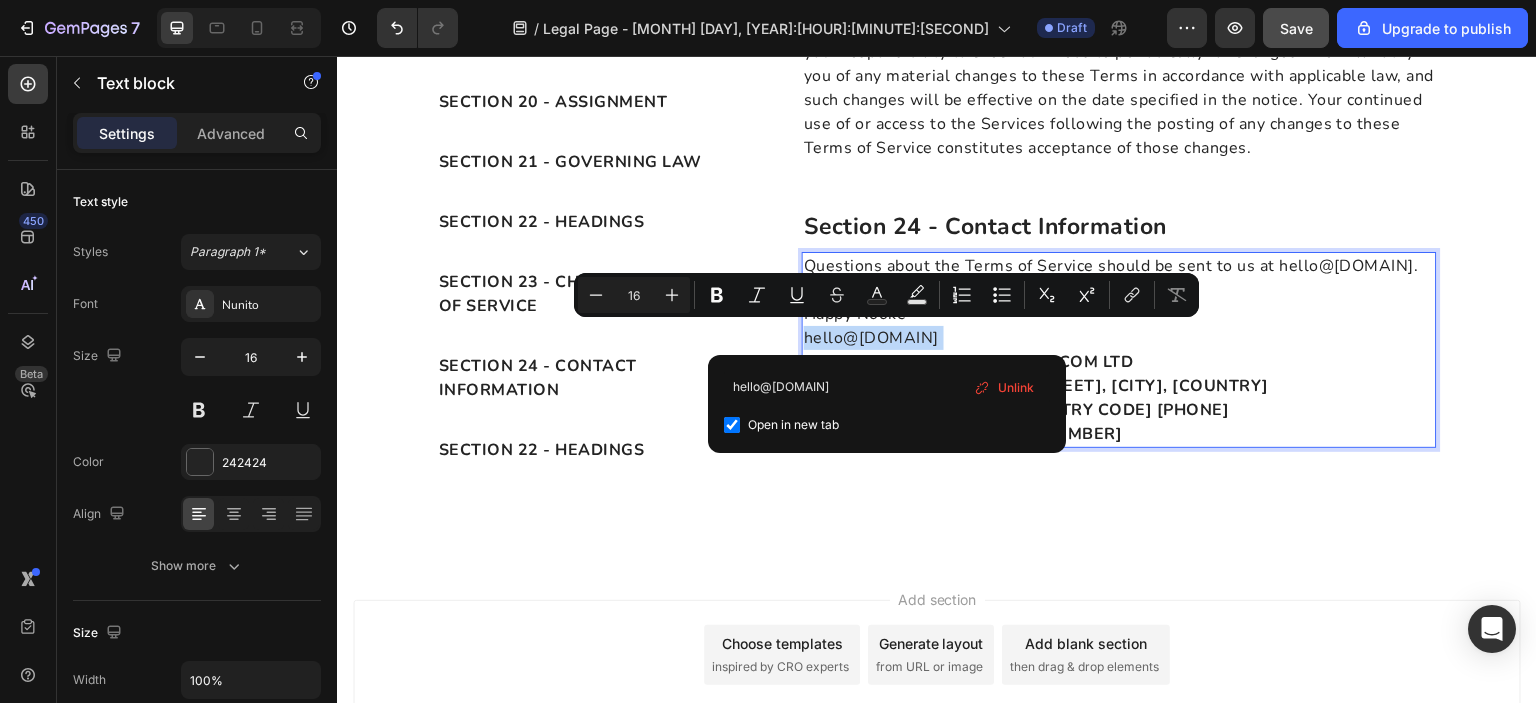 checkbox on "true" 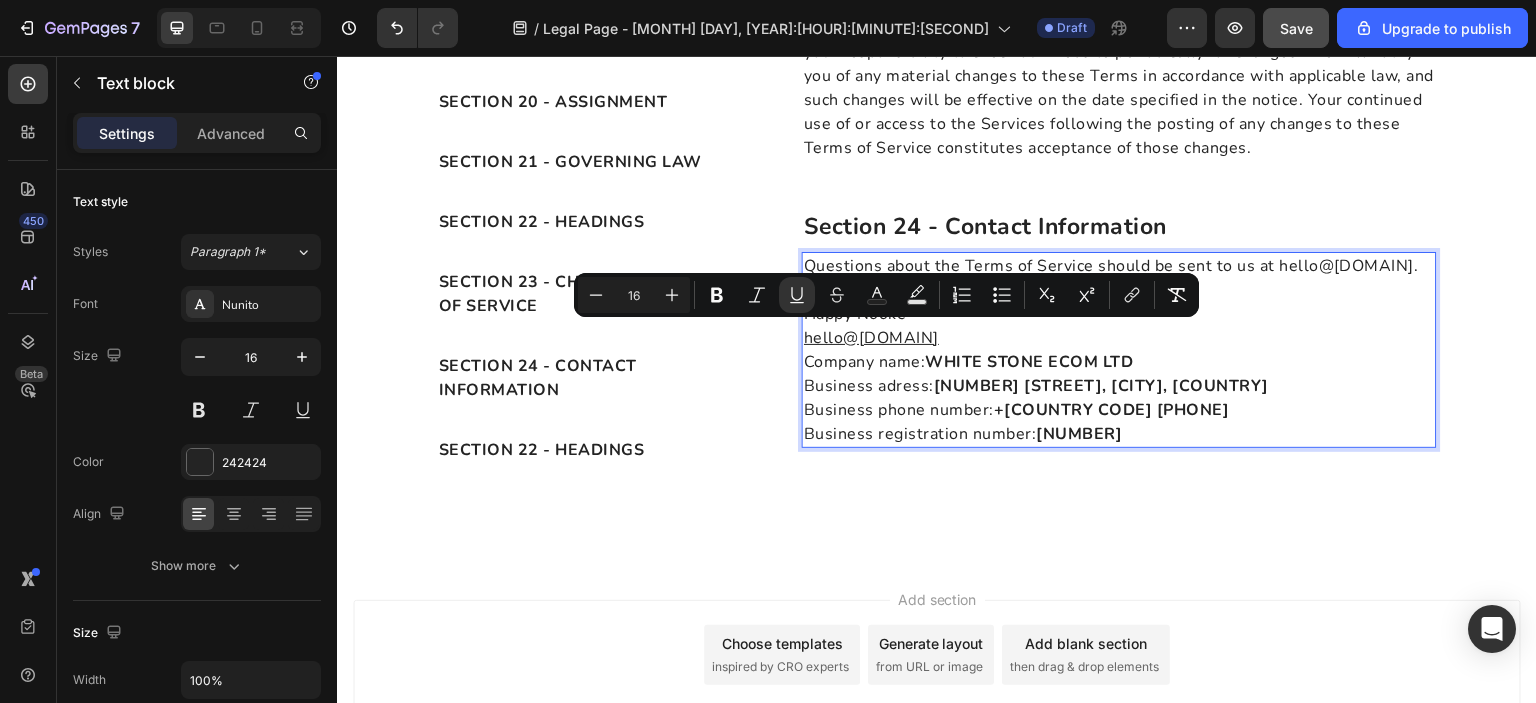 click on "Questions about the Terms of Service should be sent to us at hello@[DOMAIN]. Our contact information is posted below: Happy Nooke™ hello@[DOMAIN]" at bounding box center (1119, 302) 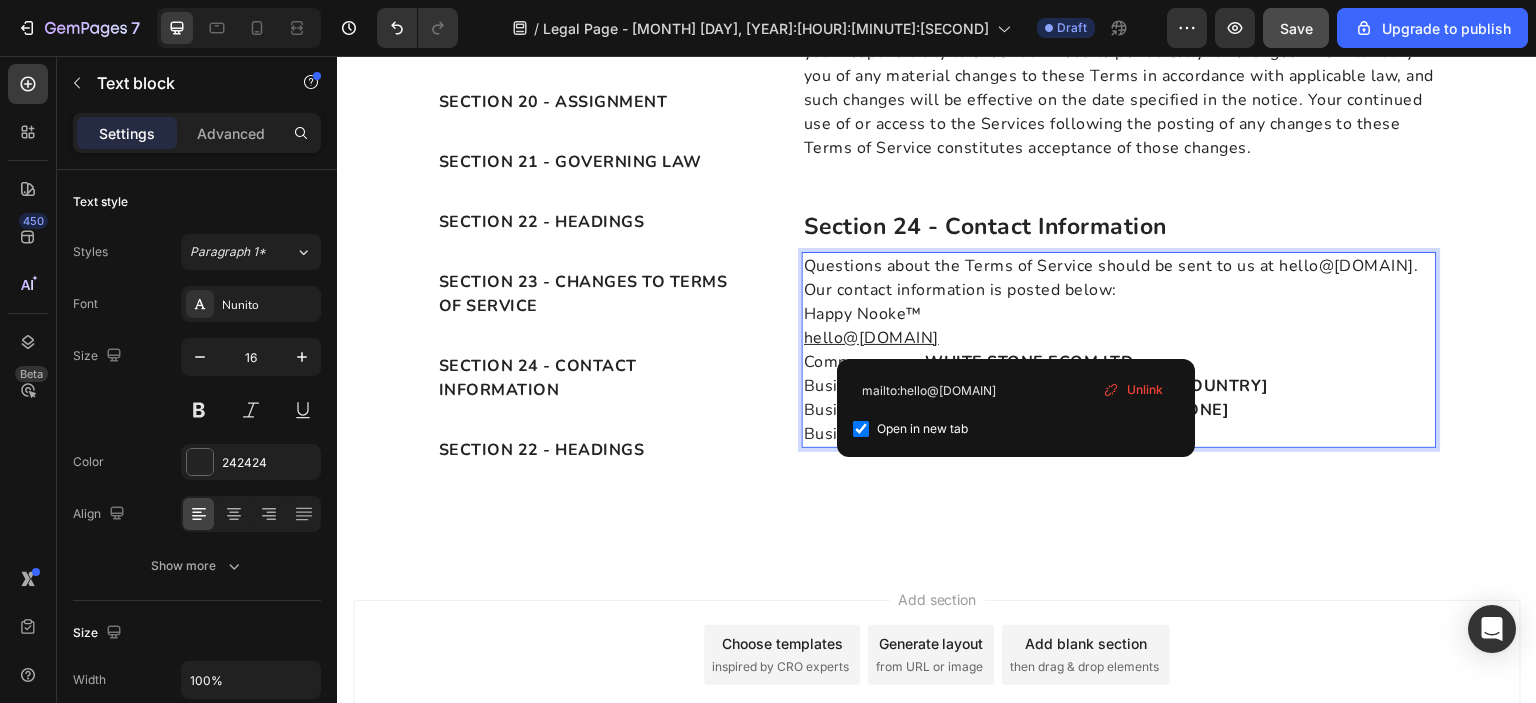 click on "Questions about the Terms of Service should be sent to us at hello@[DOMAIN]. Our contact information is posted below: Happy Nooke™ hello@[DOMAIN]" at bounding box center (1119, 302) 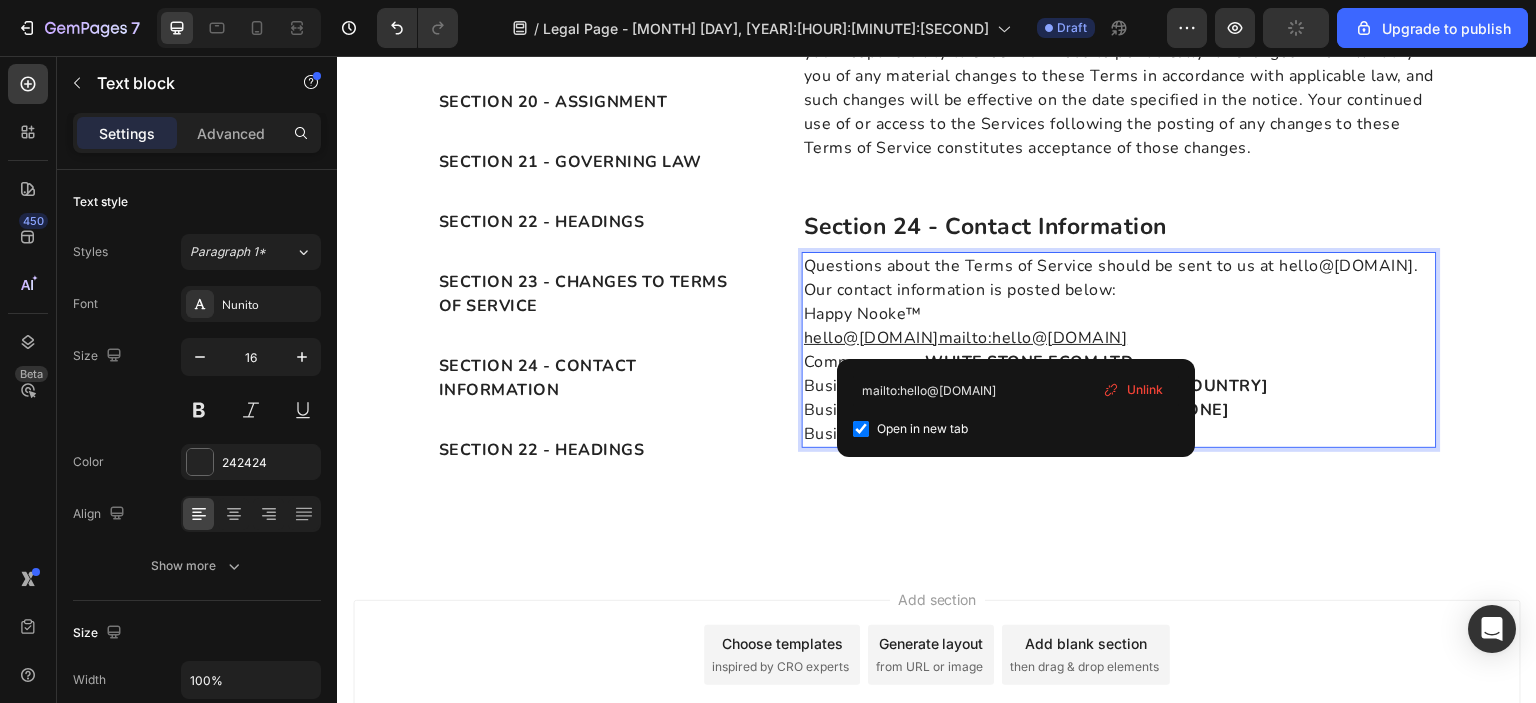 click on "Questions about the Terms of Service should be sent to us at hello@[DOMAIN]. Our contact information is posted below: Happy Nooke™ hello@[DOMAIN]mailto:hello@[DOMAIN]" at bounding box center (1119, 302) 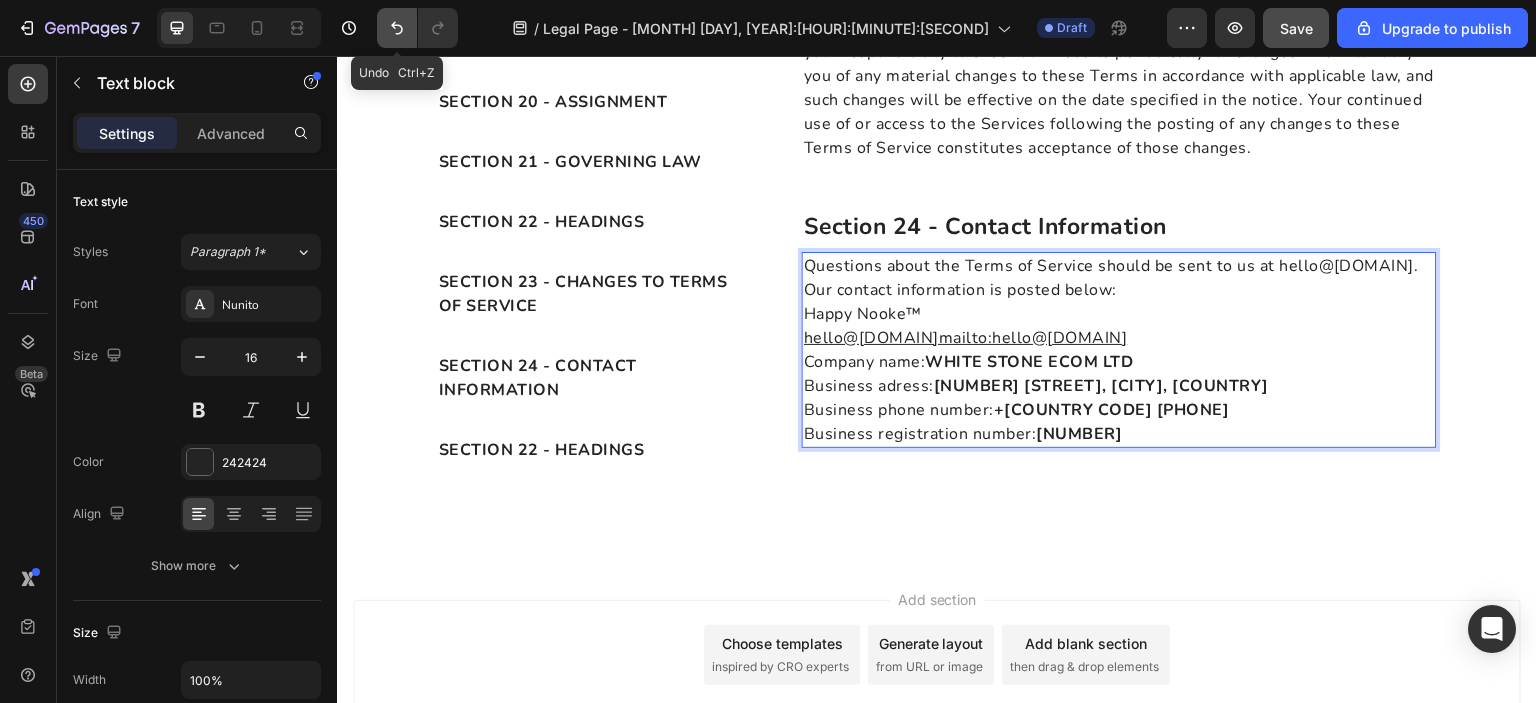 click 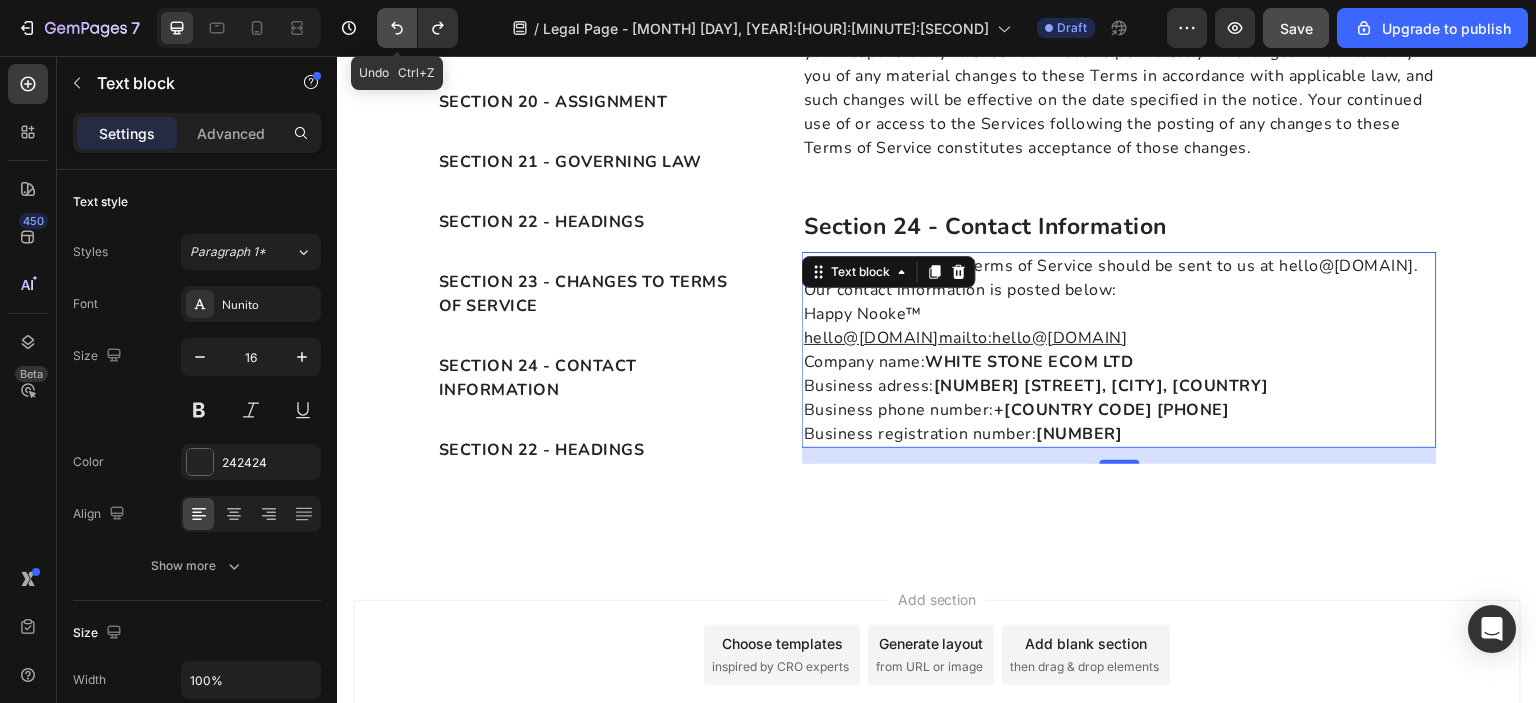 click 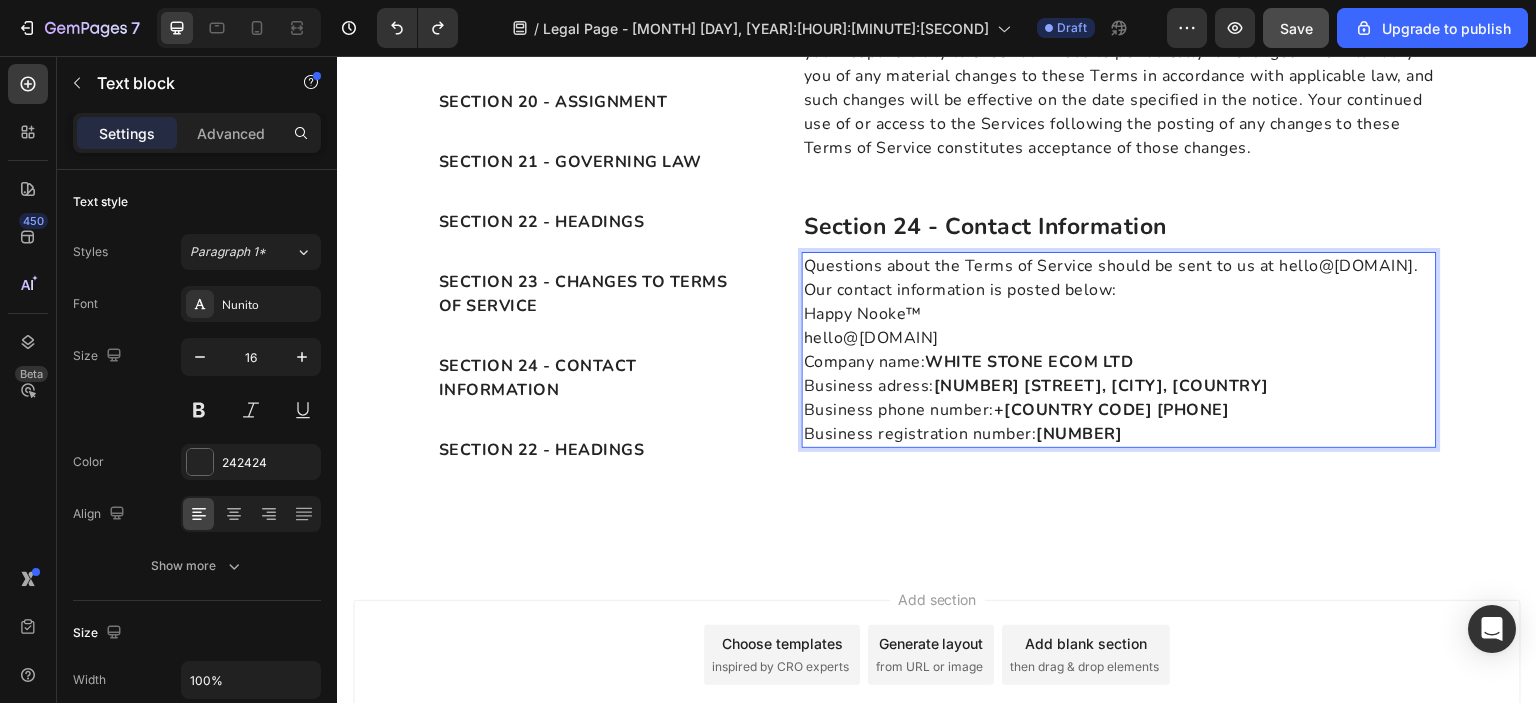 click on "Questions about the Terms of Service should be sent to us at hello@[DOMAIN]. Our contact information is posted below: Happy Nooke™ hello@[DOMAIN]" at bounding box center [1119, 302] 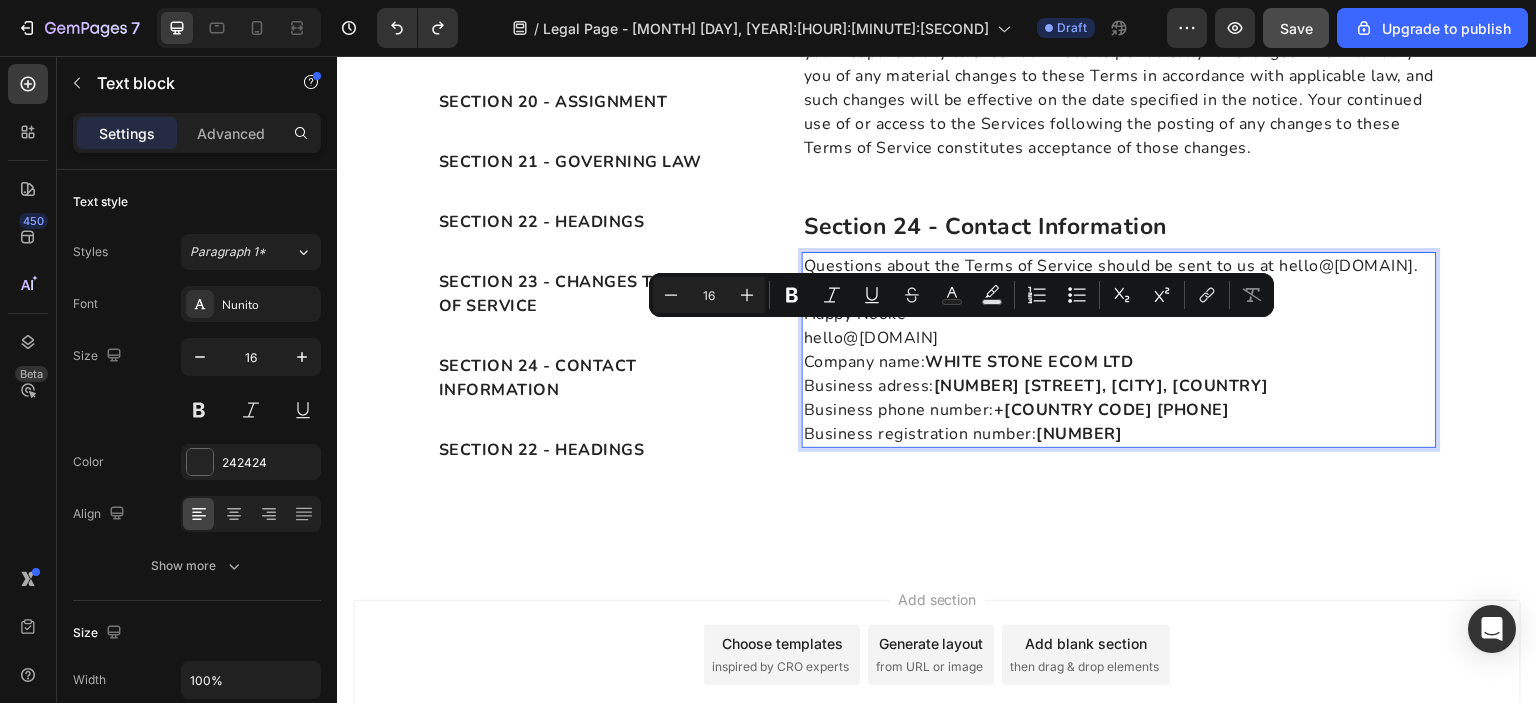 click on "Questions about the Terms of Service should be sent to us at hello@[DOMAIN]. Our contact information is posted below: Happy Nooke™ hello@[DOMAIN]" at bounding box center [1119, 302] 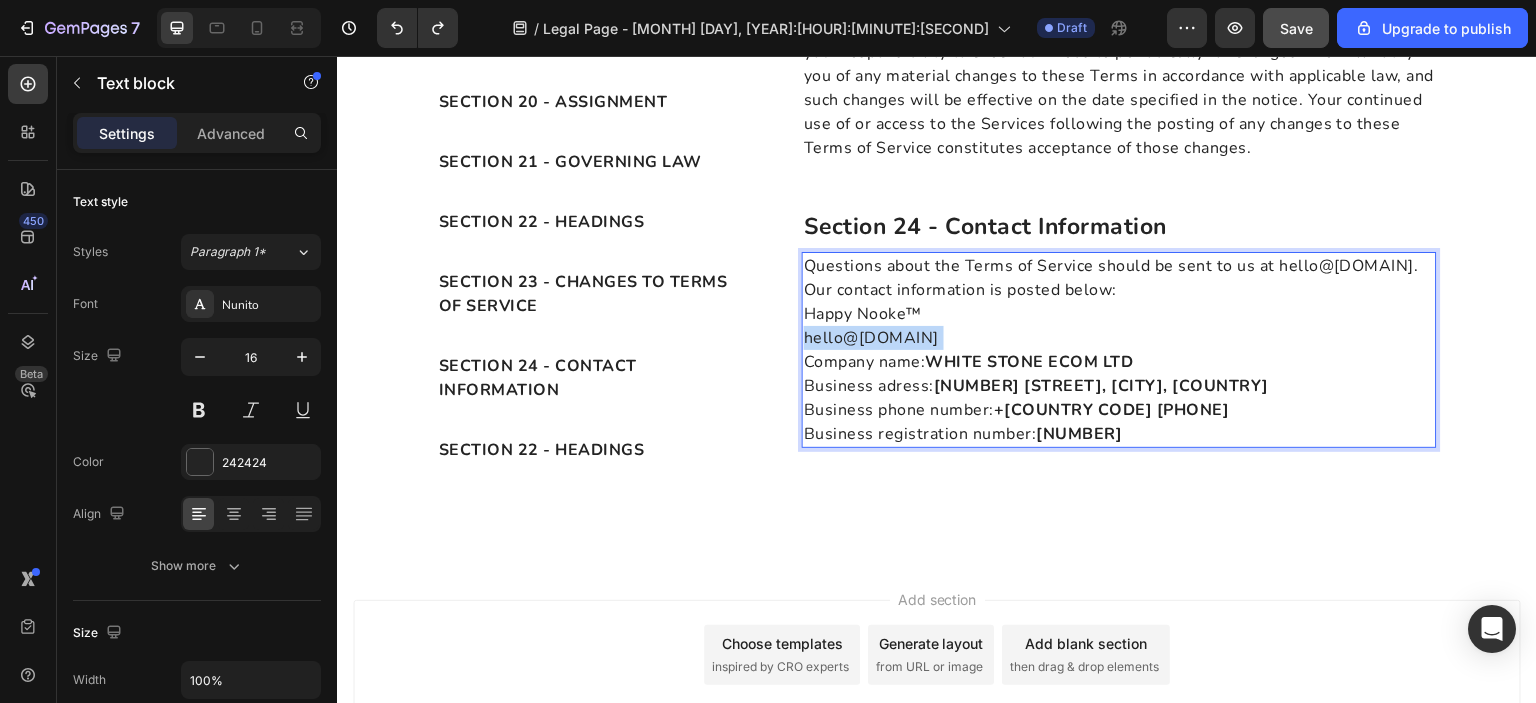drag, startPoint x: 978, startPoint y: 335, endPoint x: 803, endPoint y: 339, distance: 175.04572 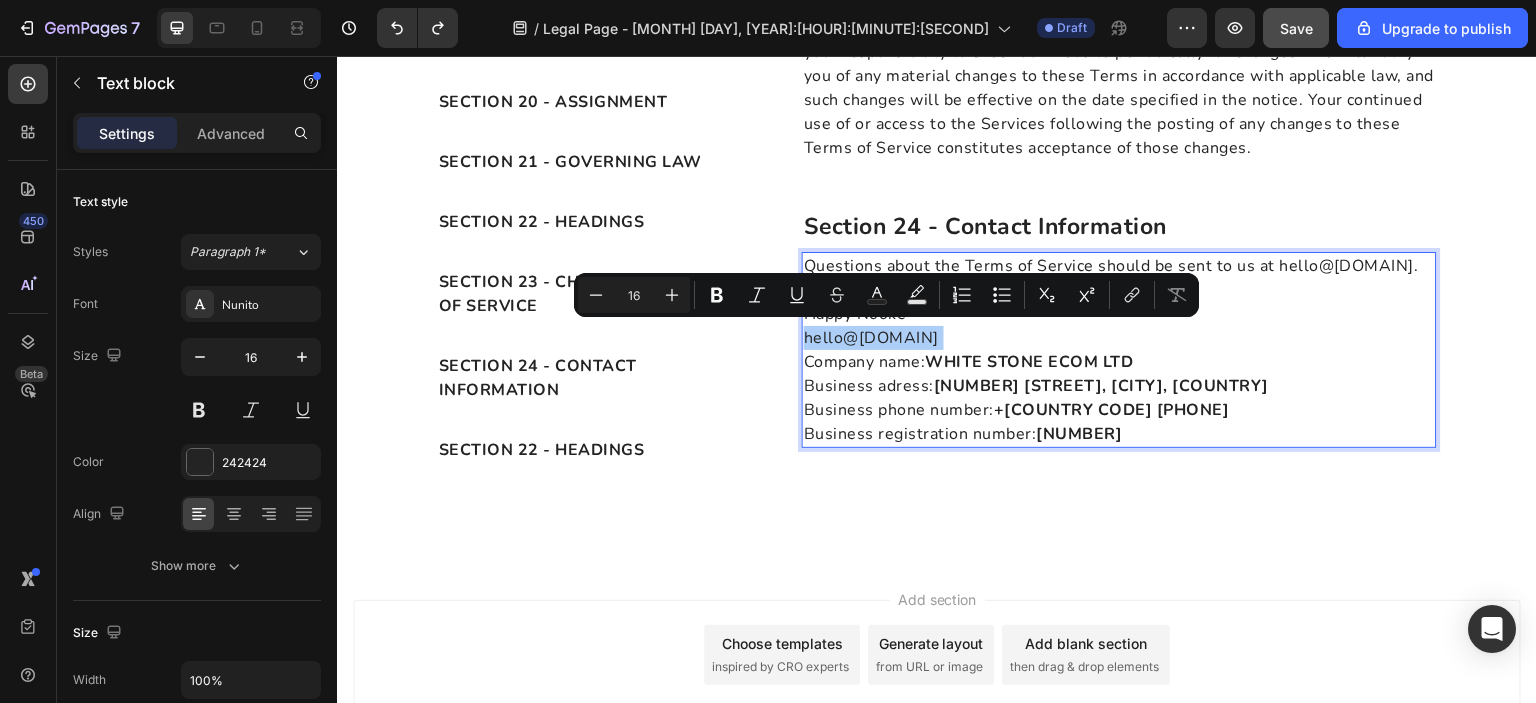 click on "Minus 16 Plus Bold Italic Underline       Strikethrough
Text Color
Text Background Color Numbered List Bulleted List Subscript Superscript       link Remove Format" at bounding box center (886, 295) 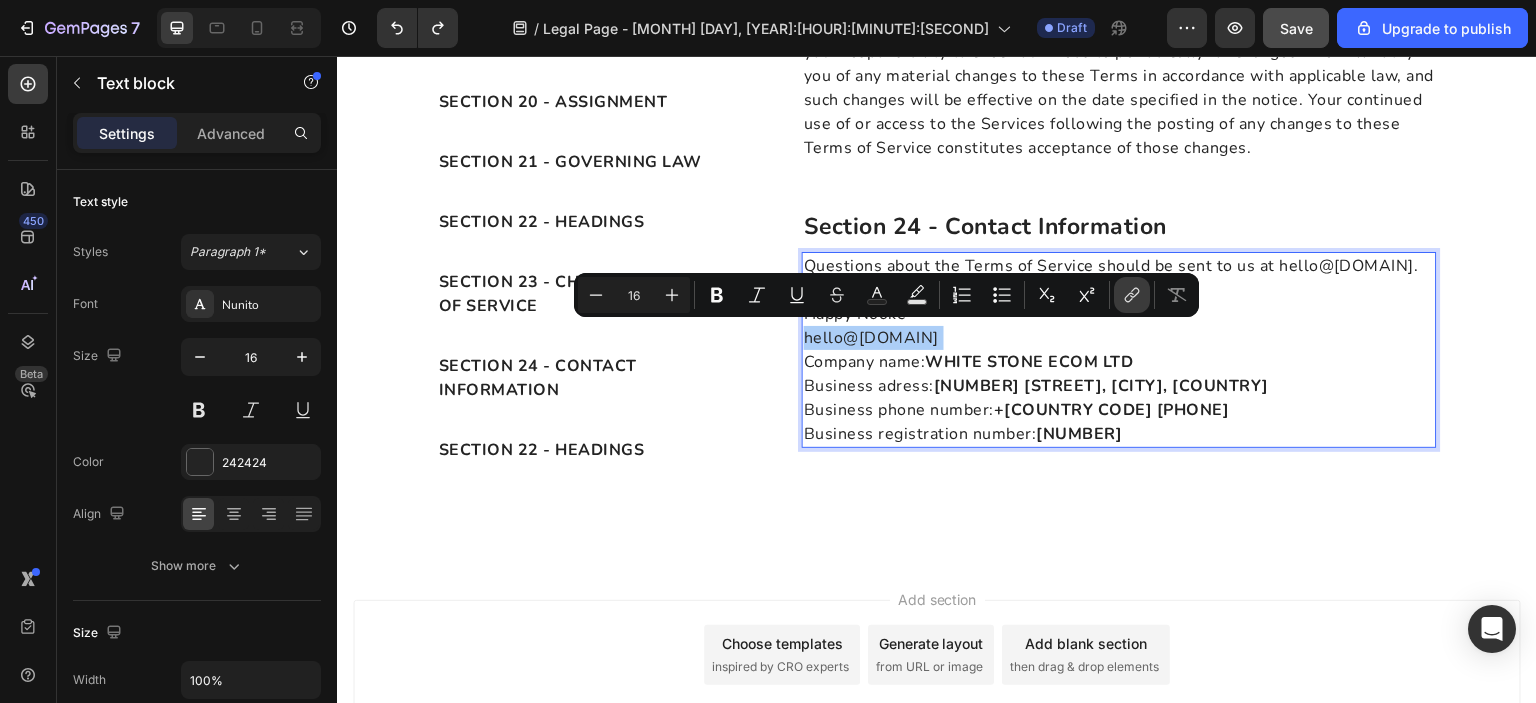 click 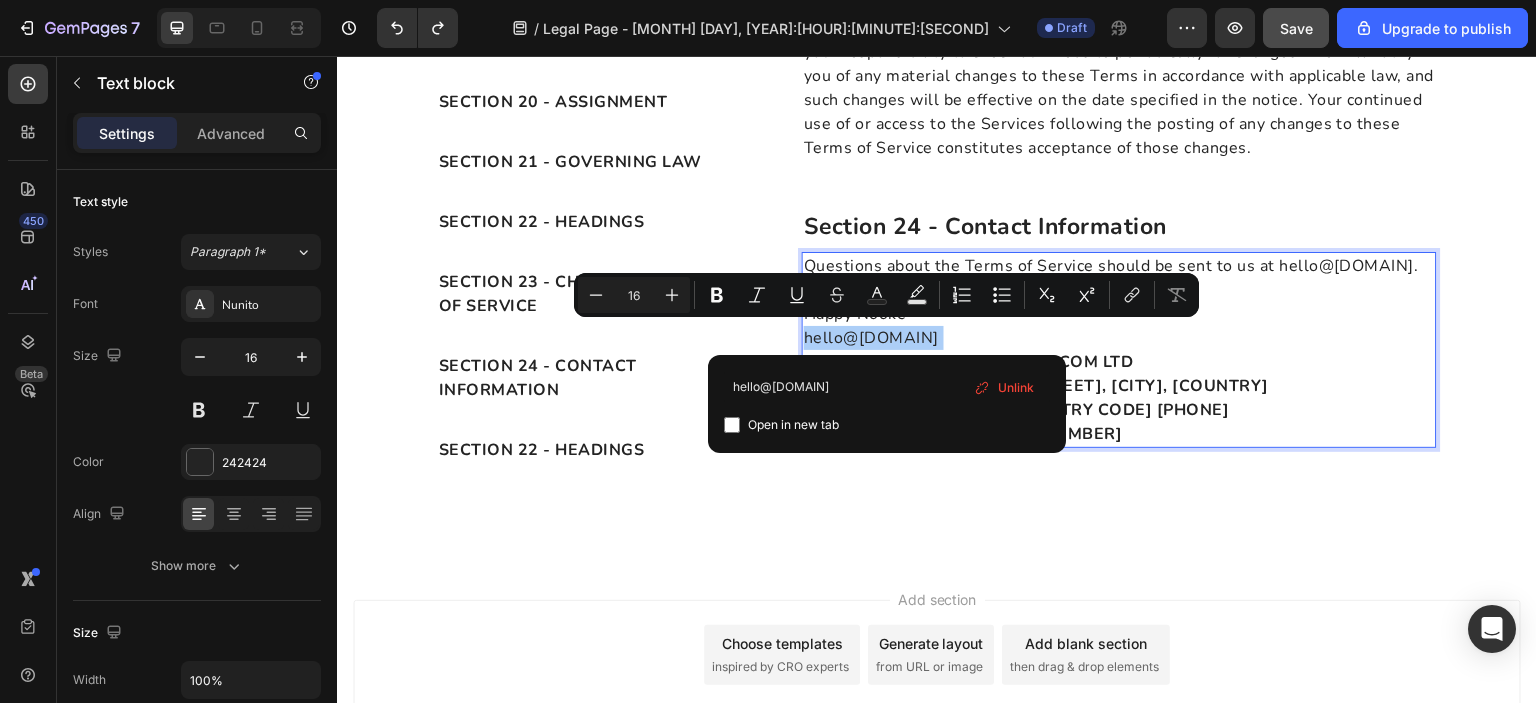 type on "hello@[DOMAIN]" 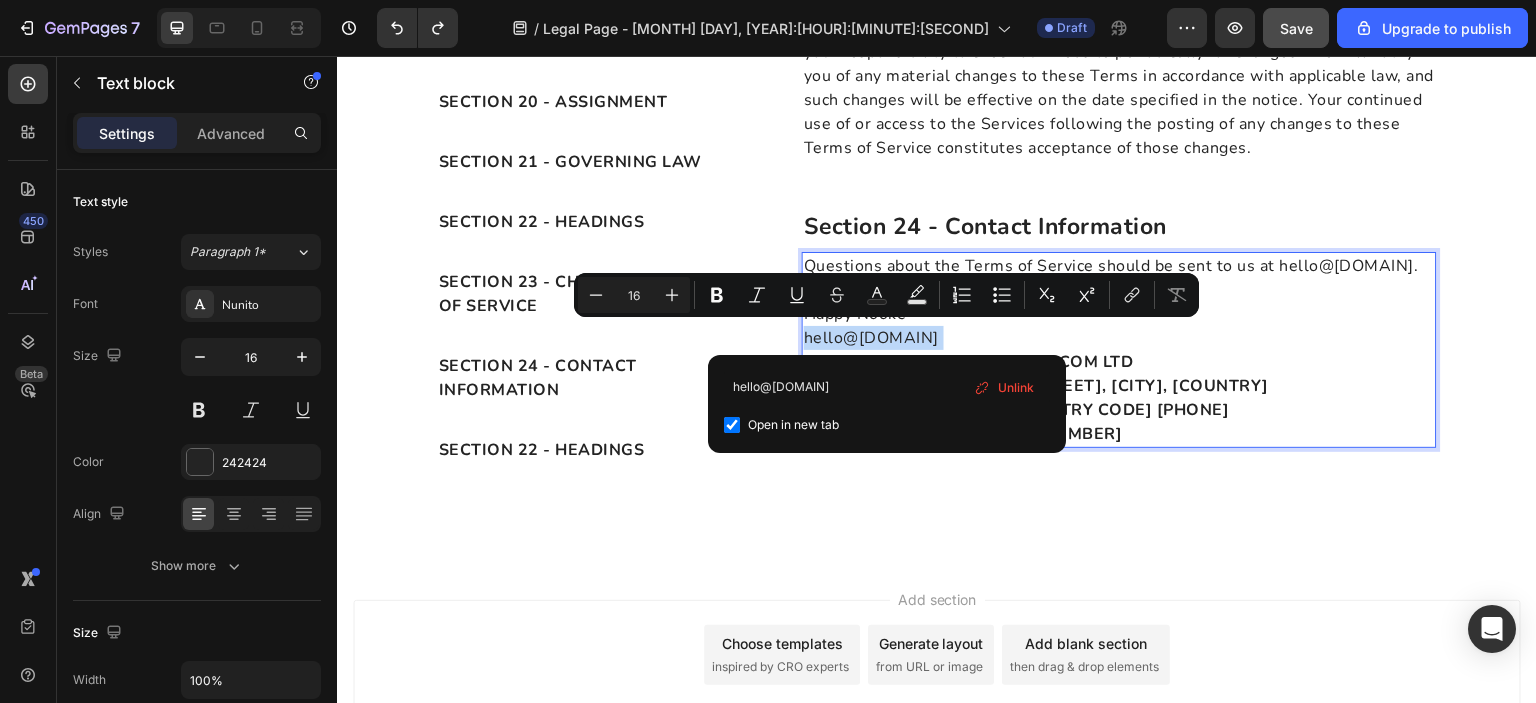 checkbox on "true" 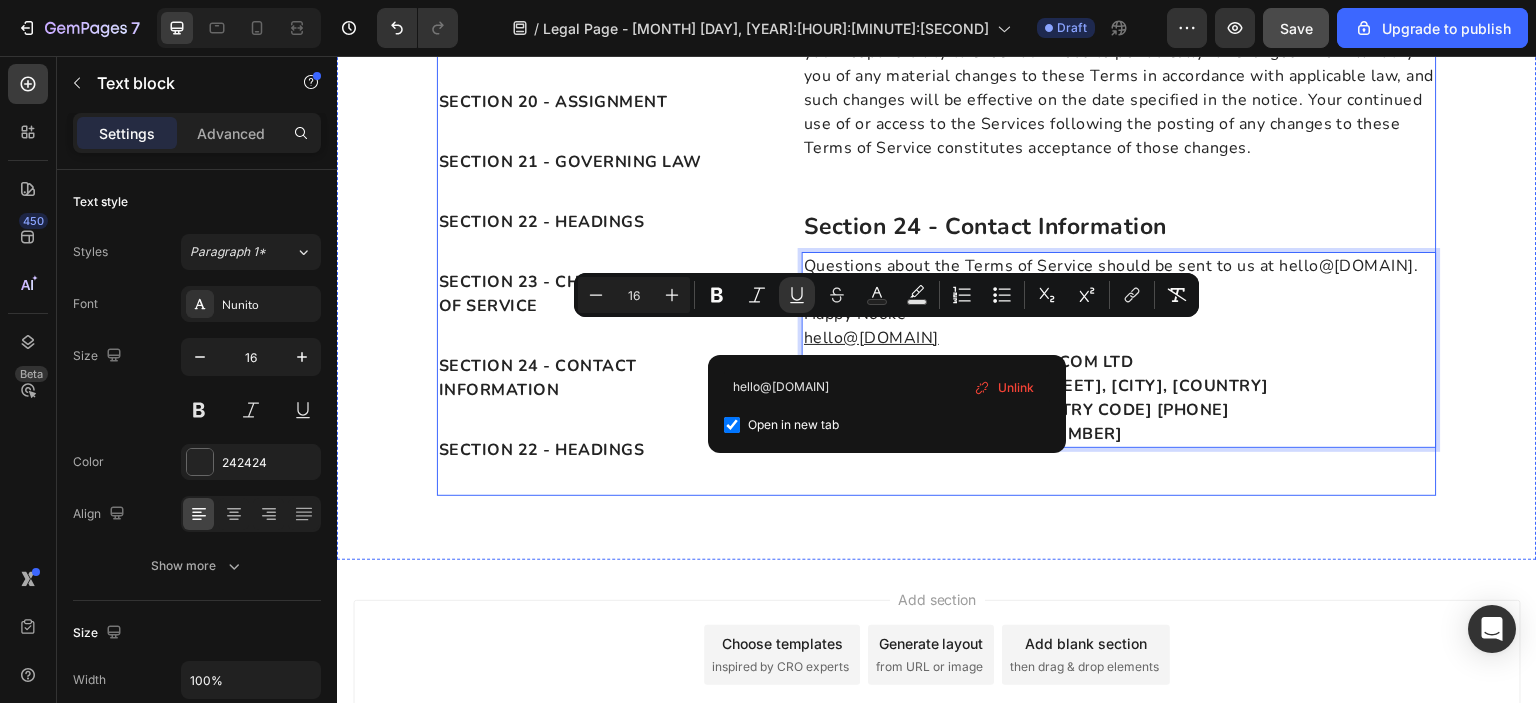 click on "OVERVIEW Text block SECTION [NUMBER] - [TERM] Text block SECTION [NUMBER] - [TERM] Text block SECTION [NUMBER] - [TERM] Text block SECTION [NUMBER] - [TERM] Text block SECTION [NUMBER] - [TERM] Text block SECTION [NUMBER] - [TERM] Text block SECTION [NUMBER] - [TERM] Text block SECTION [NUMBER] - [TERM] Text block SECTION [NUMBER] - [TERM] Text block SECTION [NUMBER] - [TERM] Text block SECTION [NUMBER] - [TERM] Text block SECTION [NUMBER] - [TERM] Text block SECTION [NUMBER] - [TERM] Text block SECTION [NUMBER] - [TERM] Text block SECTION [NUMBER] - [TERM] Text block SECTION [NUMBER] - [TERM] Text block SECTION [NUMBER] - [TERM] Text block SECTION [NUMBER] - [TERM] Text block SECTION [NUMBER] - [TERM] Text block SECTION [NUMBER] - [TERM] Text block SECTION [NUMBER] - [TERM] Text block SECTION [NUMBER] - [TERM] Text block SECTION [NUMBER] - [TERM] Text block SECTION [NUMBER] - [TERM] Text block" at bounding box center (937, -4254) 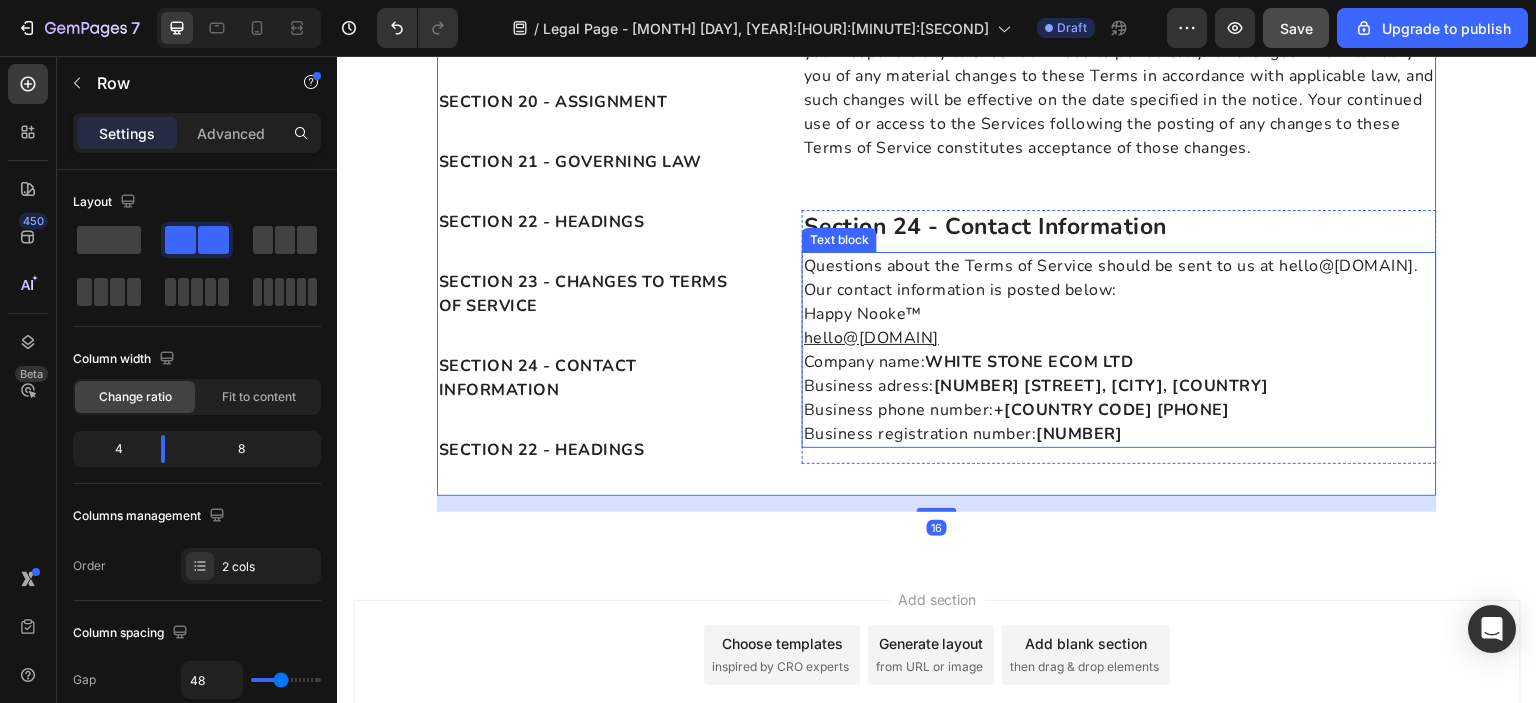 click on "Questions about the Terms of Service should be sent to us at hello@[DOMAIN]. Our contact information is posted below: Happy Nooke™ hello@[DOMAIN]" at bounding box center [1119, 302] 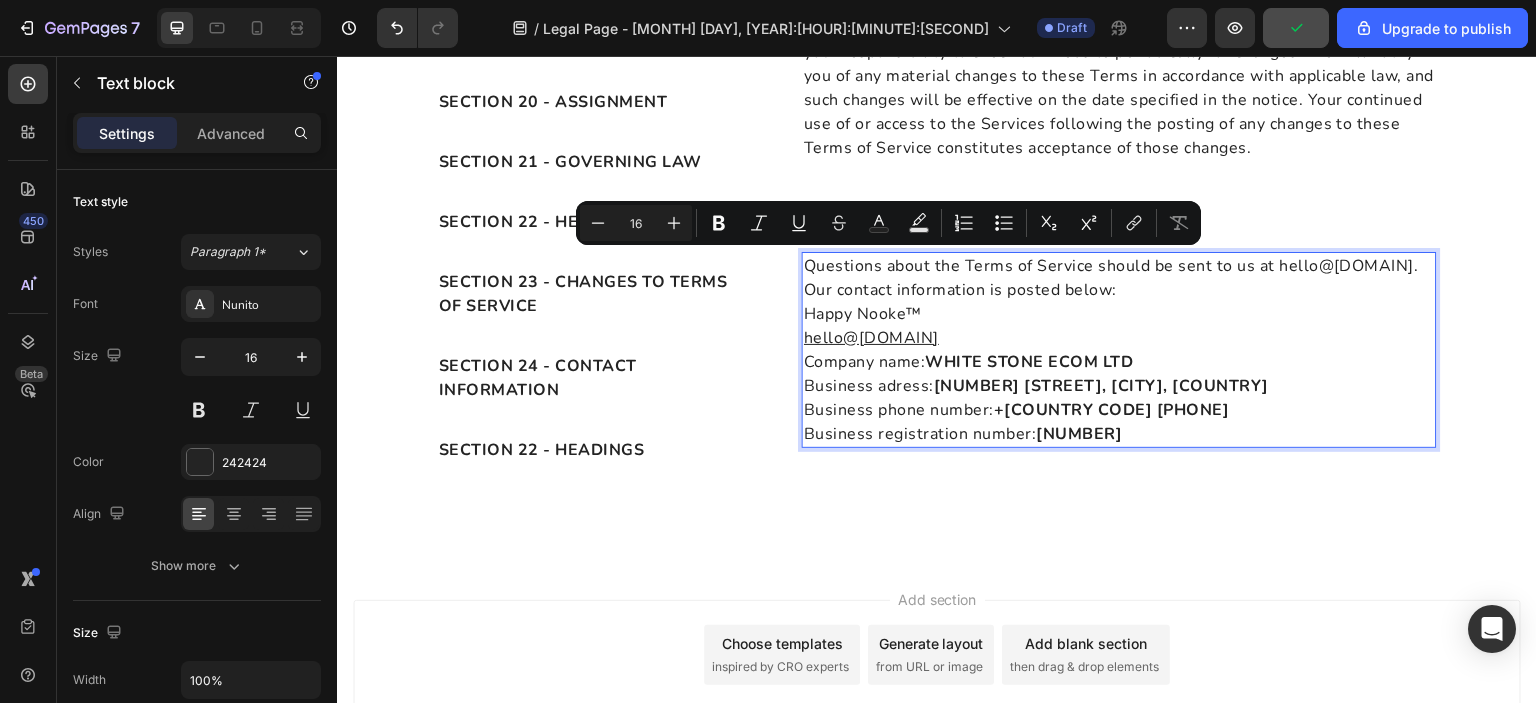 drag, startPoint x: 801, startPoint y: 263, endPoint x: 981, endPoint y: 262, distance: 180.00278 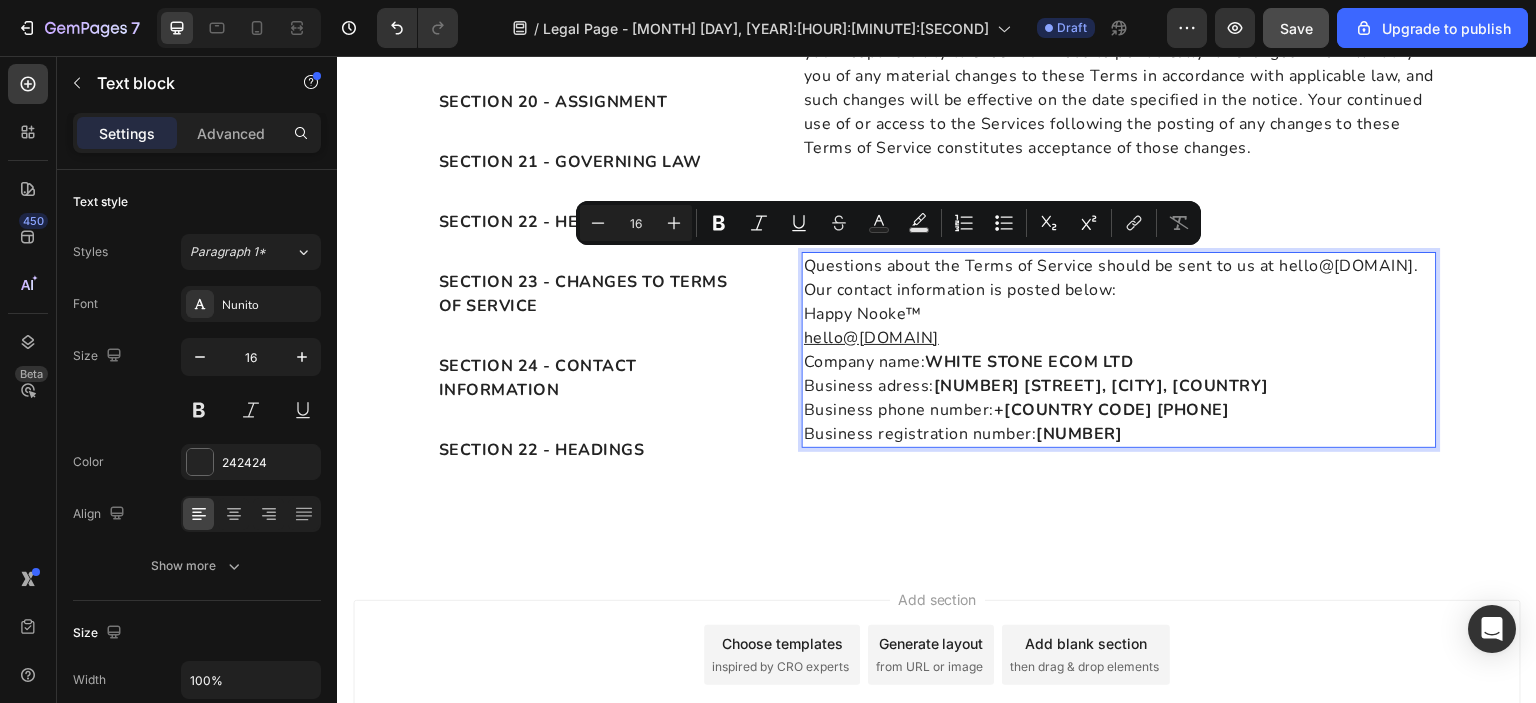 click on "Questions about the Terms of Service should be sent to us at hello@[DOMAIN]. Our contact information is posted below: Happy Nooke™ hello@[DOMAIN]" at bounding box center [1119, 302] 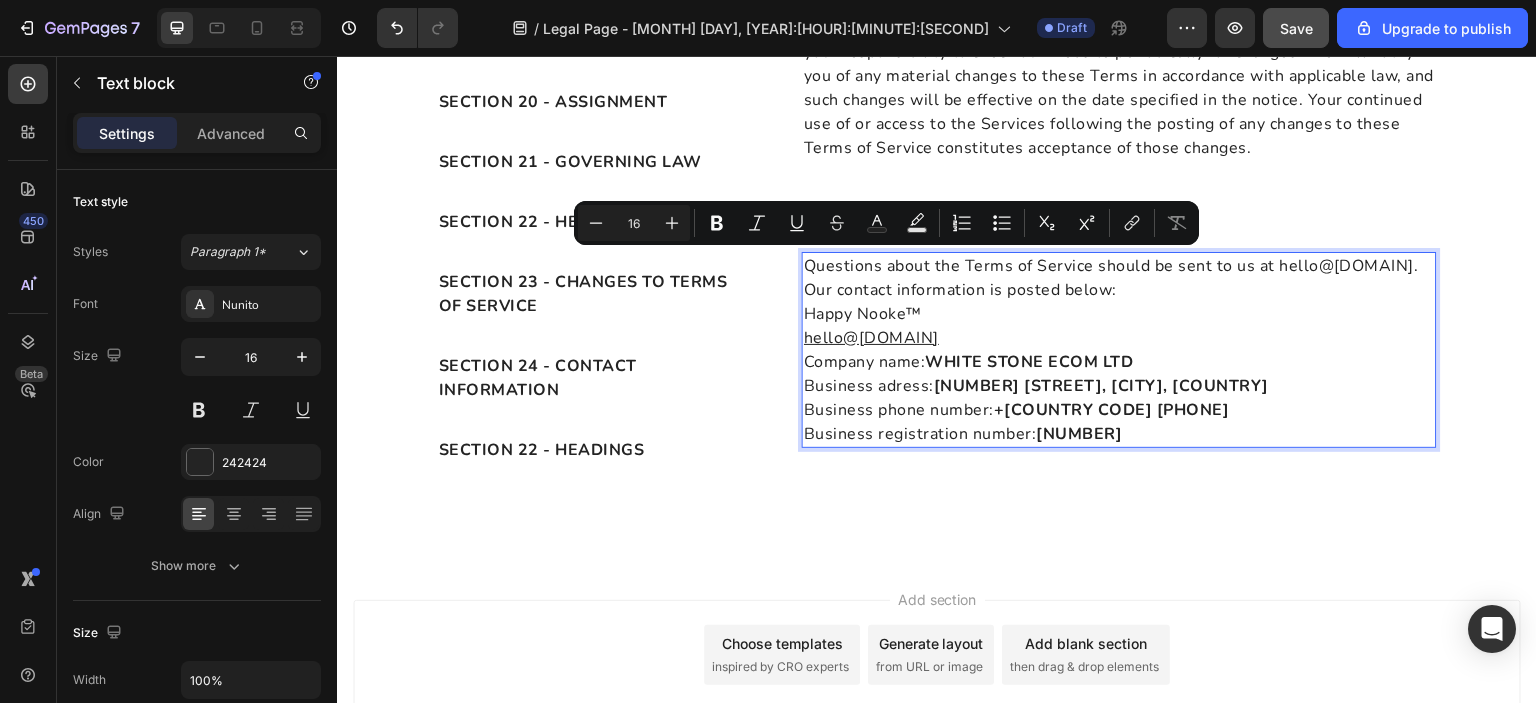 drag, startPoint x: 976, startPoint y: 261, endPoint x: 797, endPoint y: 264, distance: 179.02513 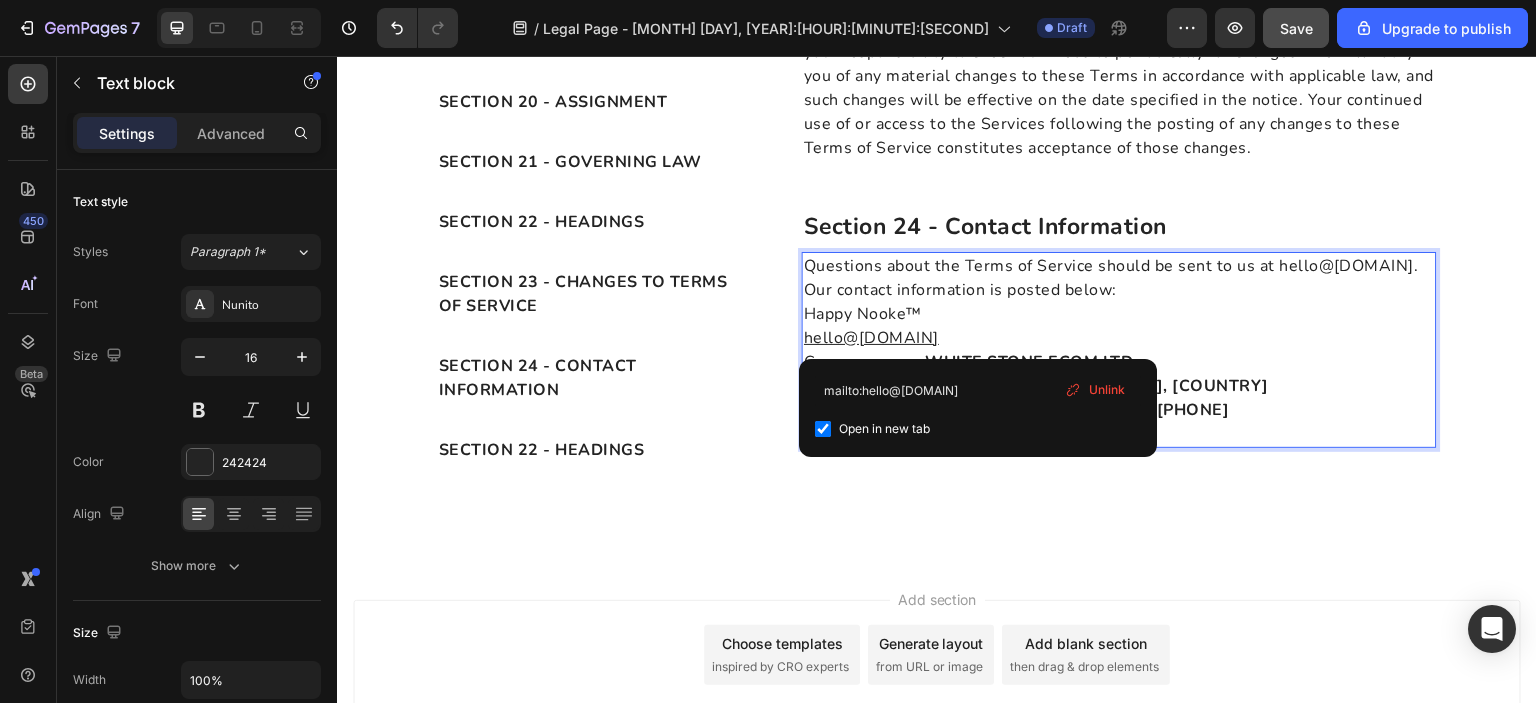 drag, startPoint x: 986, startPoint y: 348, endPoint x: 792, endPoint y: 335, distance: 194.43507 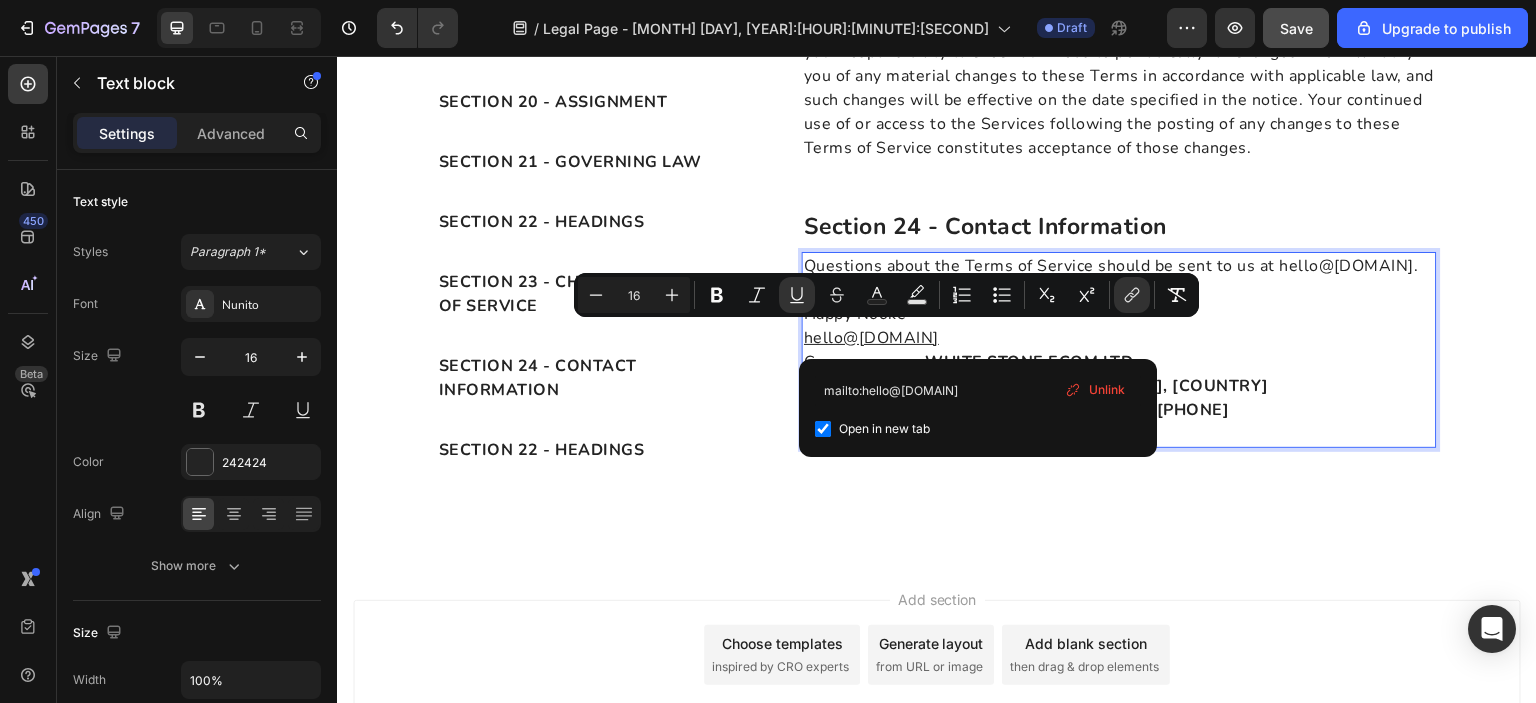 copy on "hello@[DOMAIN]" 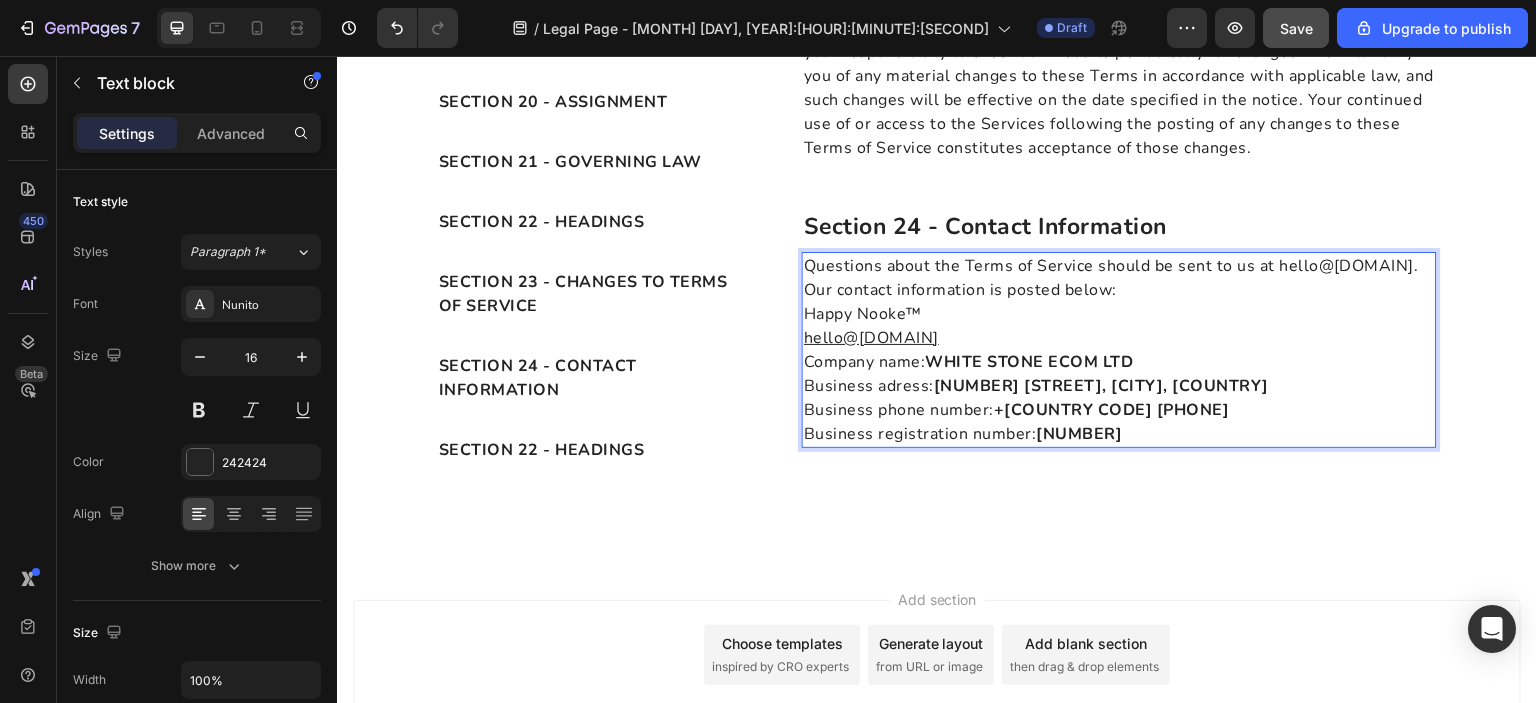 drag, startPoint x: 984, startPoint y: 263, endPoint x: 841, endPoint y: 265, distance: 143.01399 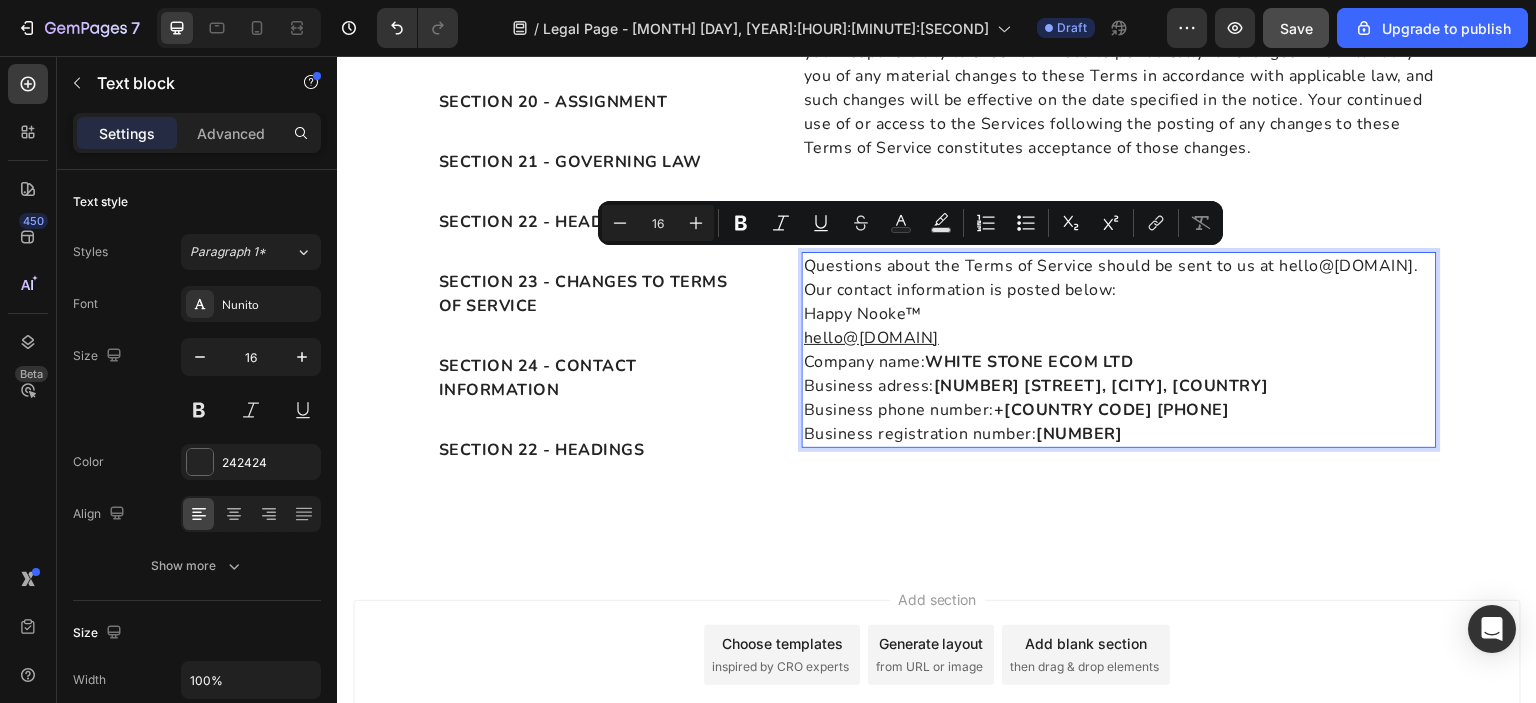 click on "Questions about the Terms of Service should be sent to us at hello@[DOMAIN]. Our contact information is posted below: Happy Nooke™ hello@[DOMAIN]" at bounding box center [1119, 302] 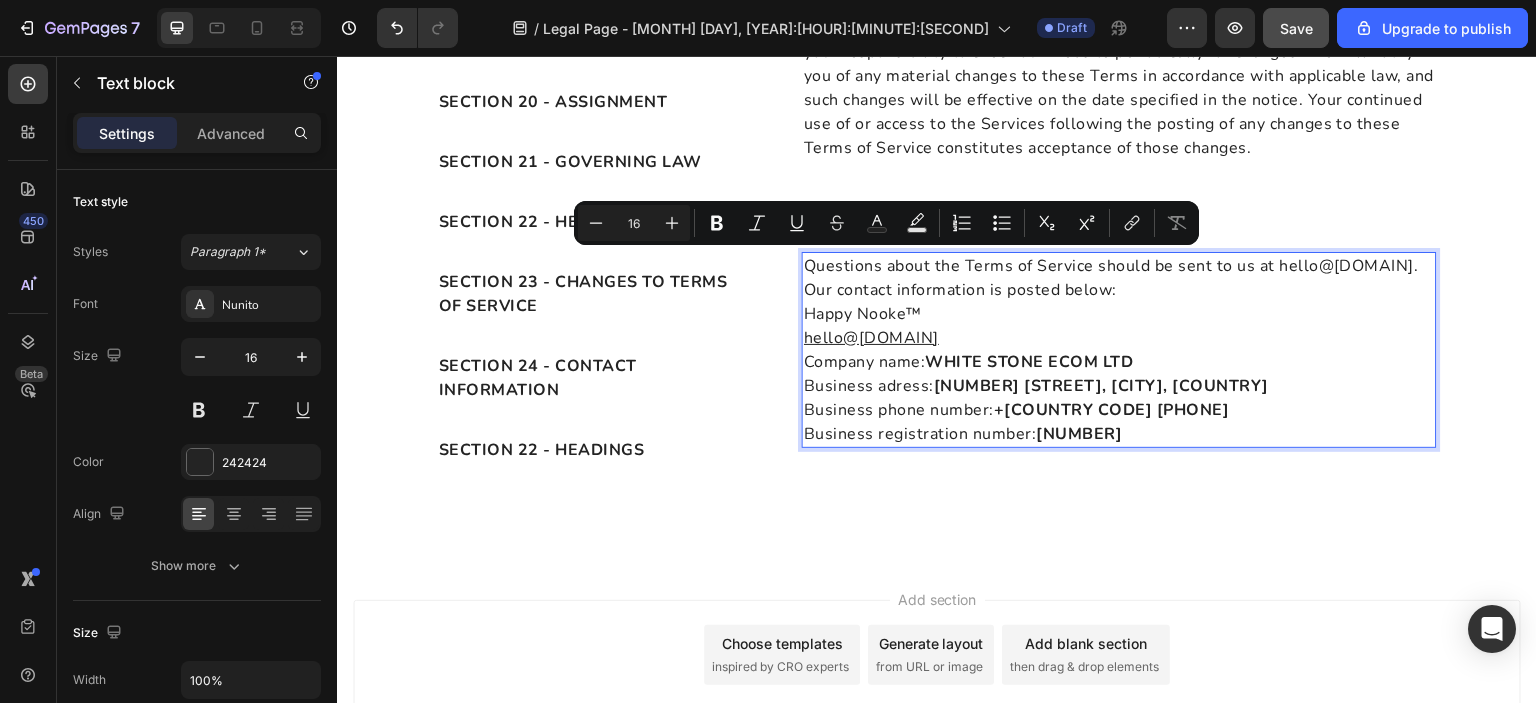 drag, startPoint x: 979, startPoint y: 268, endPoint x: 798, endPoint y: 265, distance: 181.02486 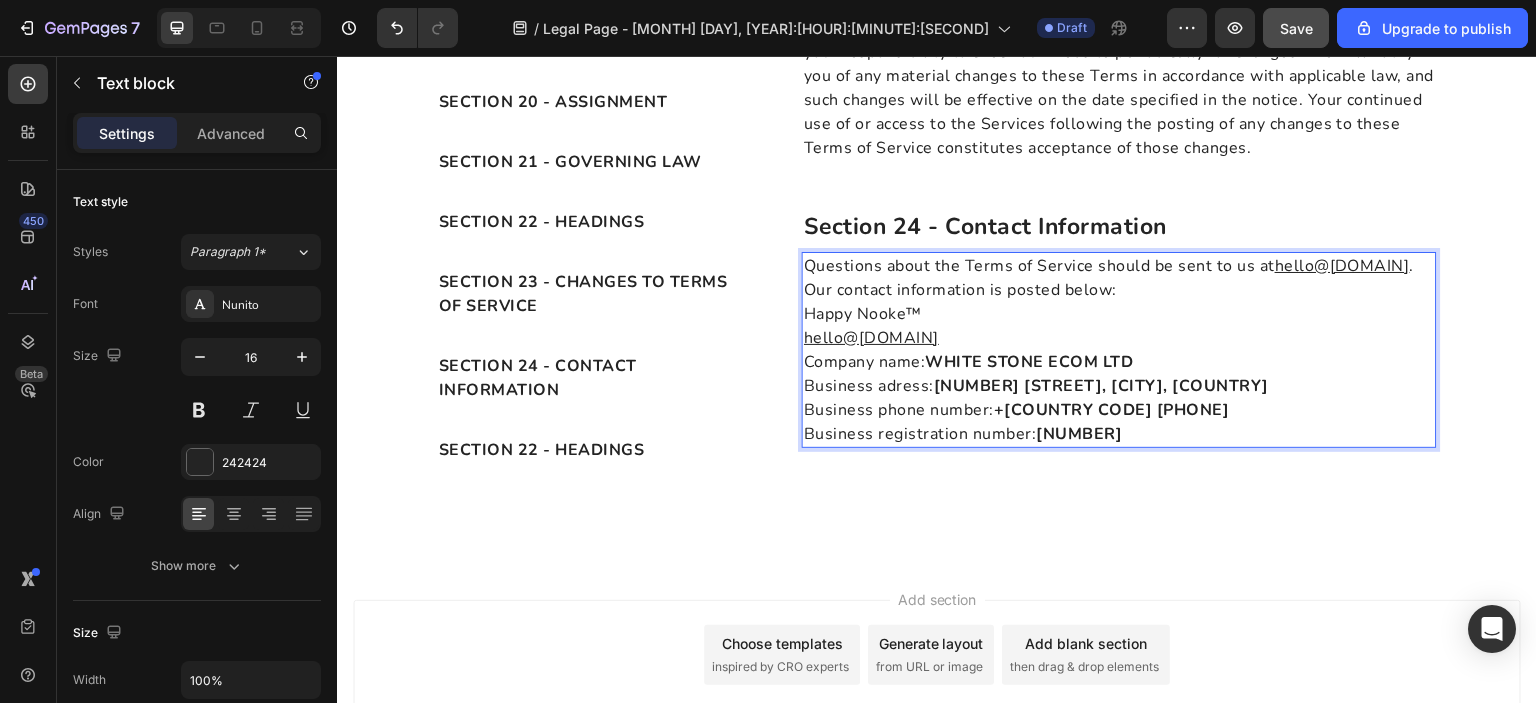 click on "Questions about the Terms of Service should be sent to us at hello@[DOMAIN]. Our contact information is posted below: Happy Nooke™ hello@[DOMAIN]" at bounding box center [1119, 302] 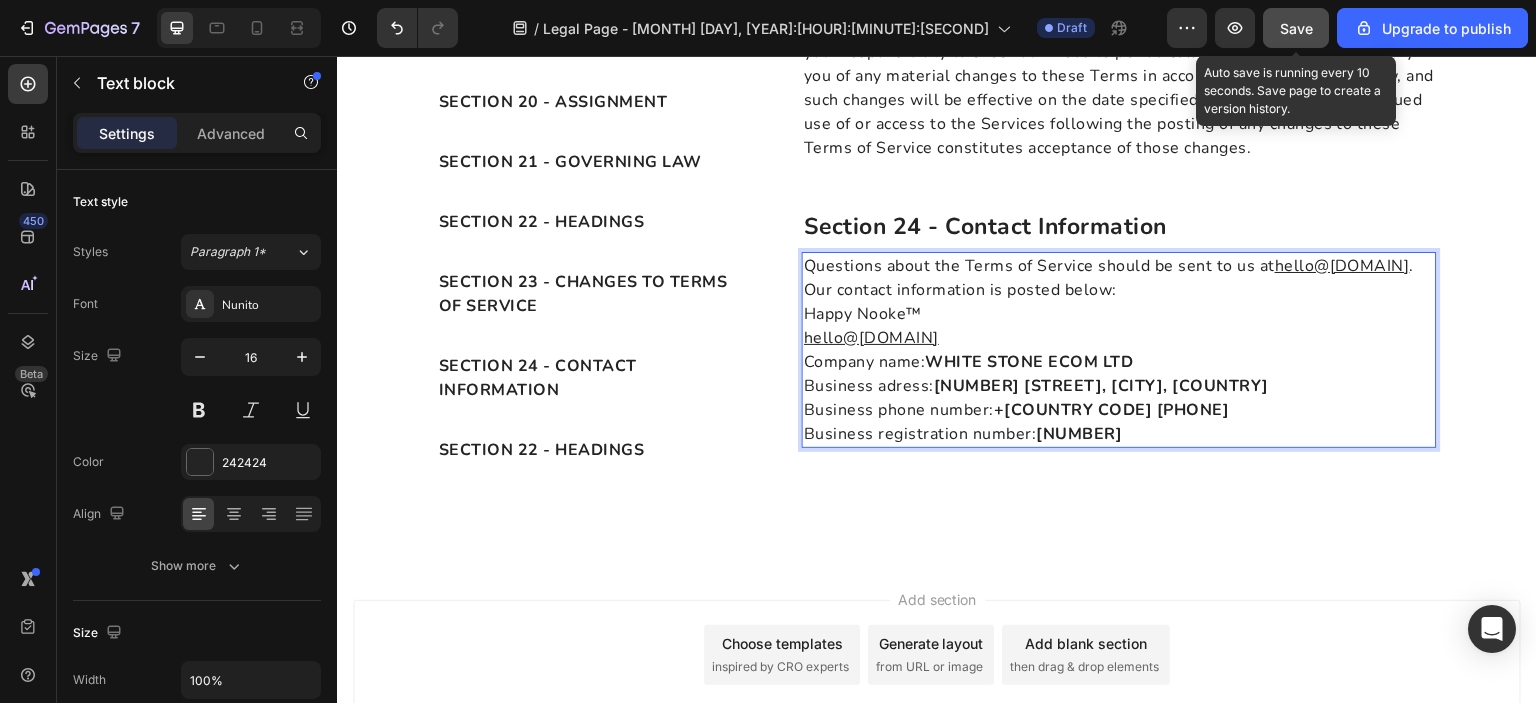 click on "Save" at bounding box center (1296, 28) 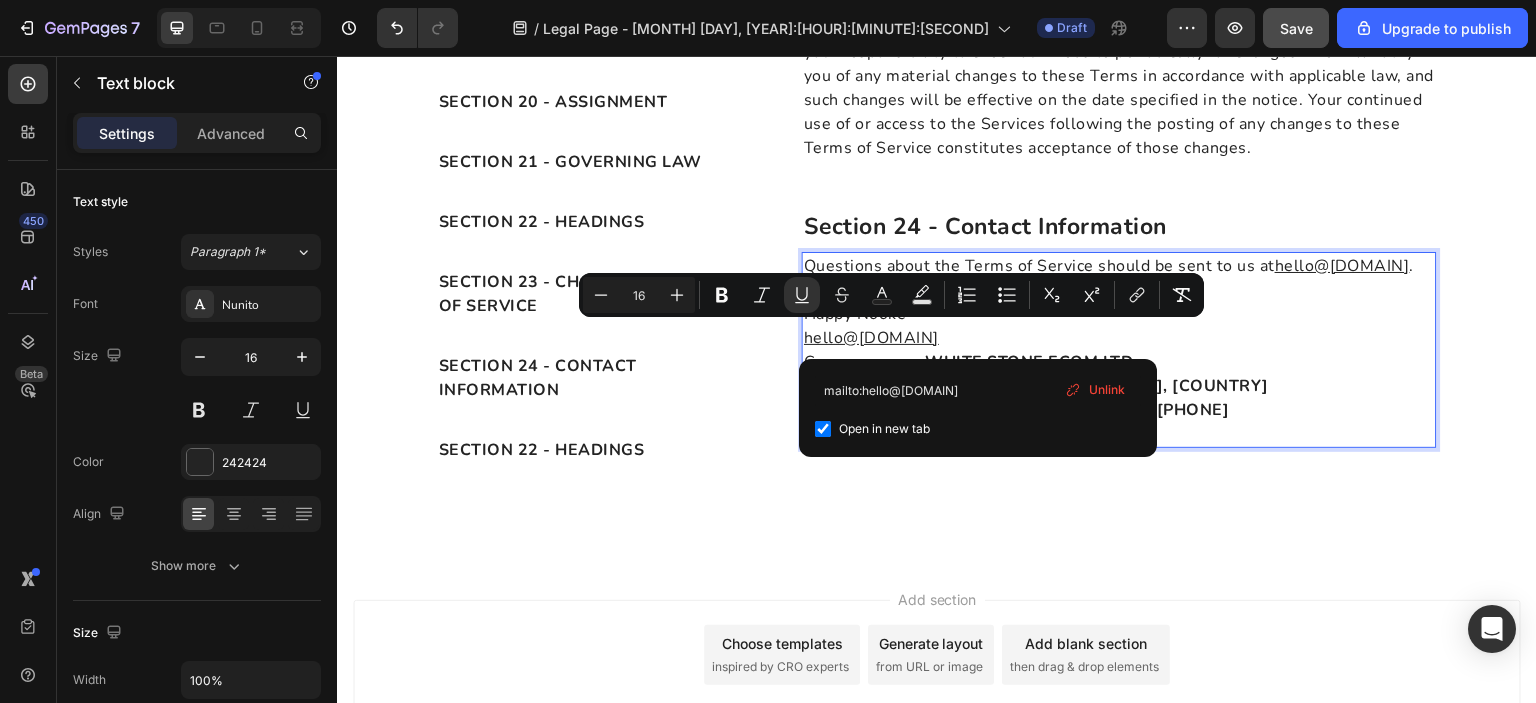 drag, startPoint x: 982, startPoint y: 330, endPoint x: 801, endPoint y: 336, distance: 181.09943 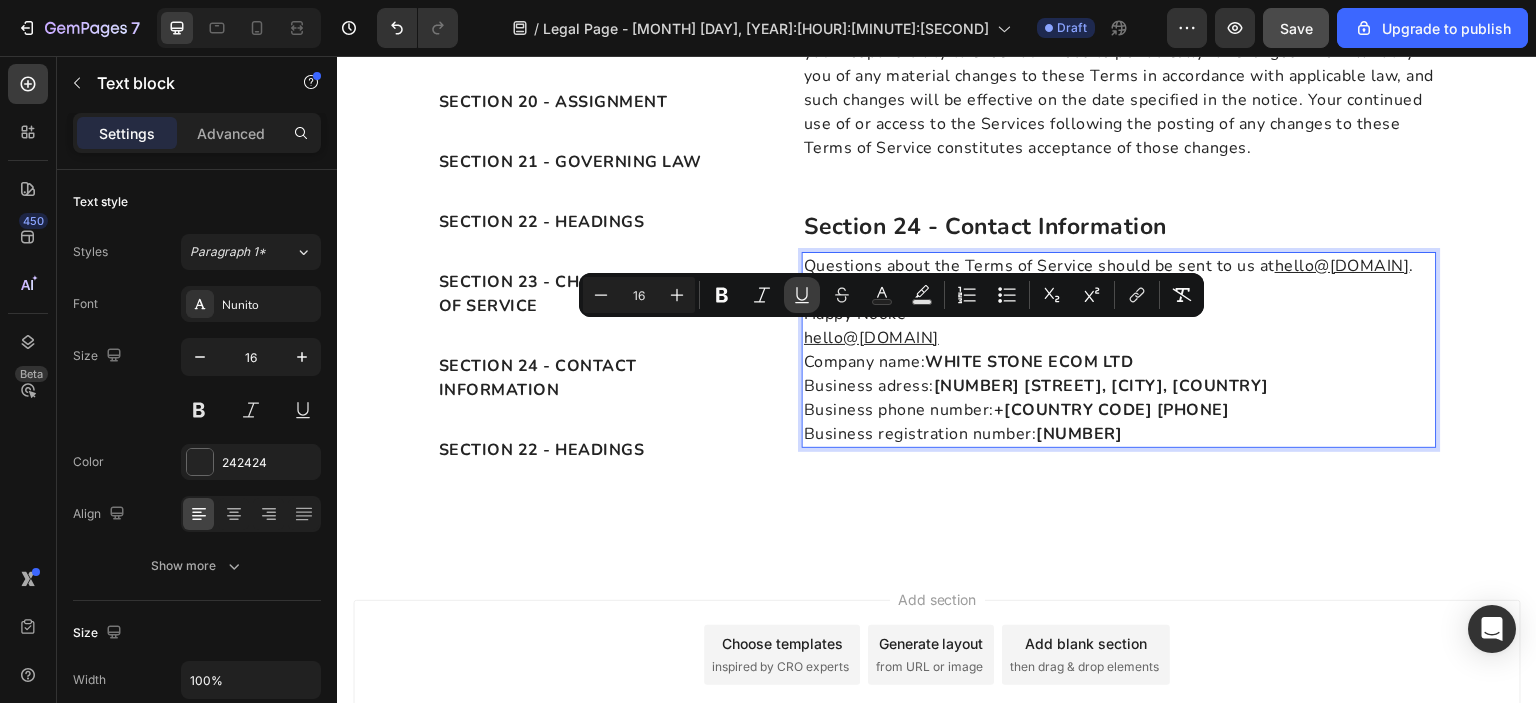 click 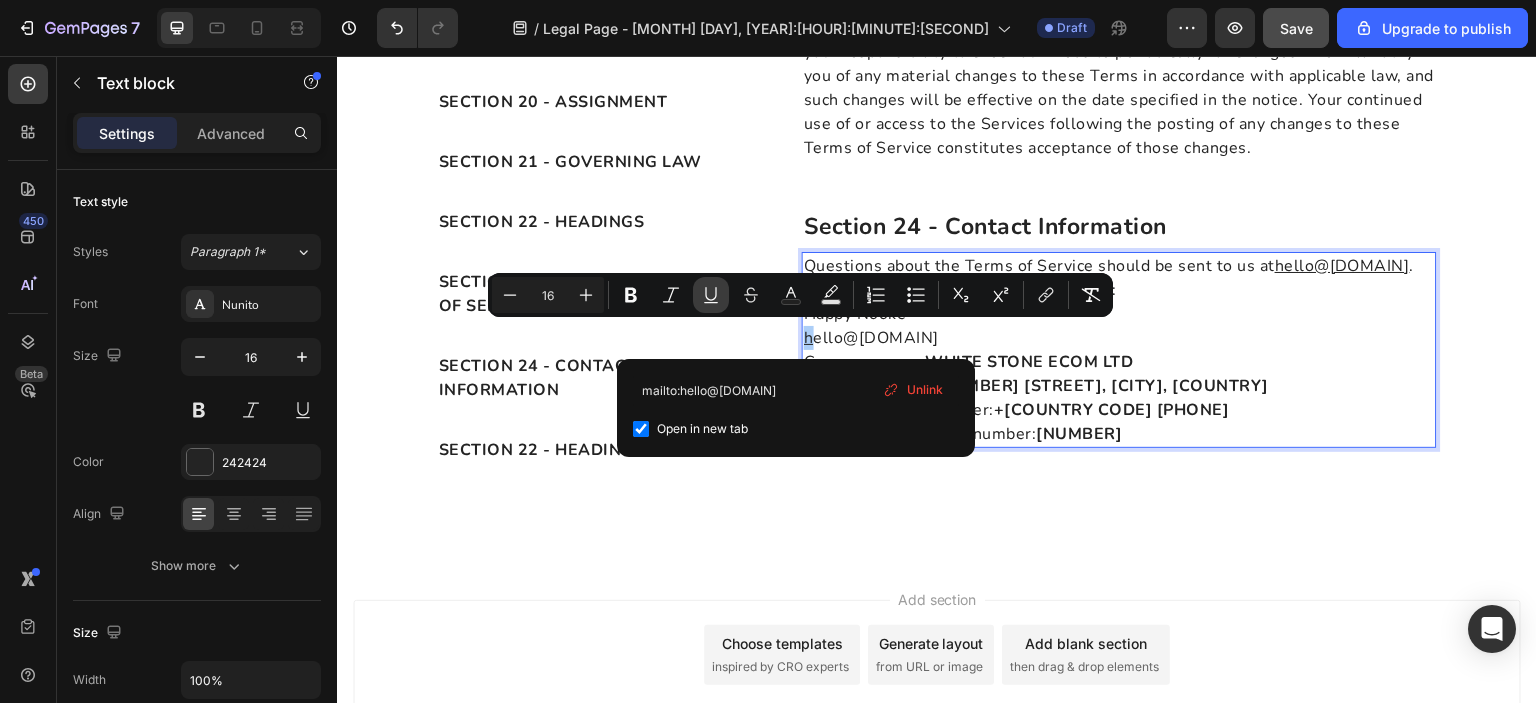 click 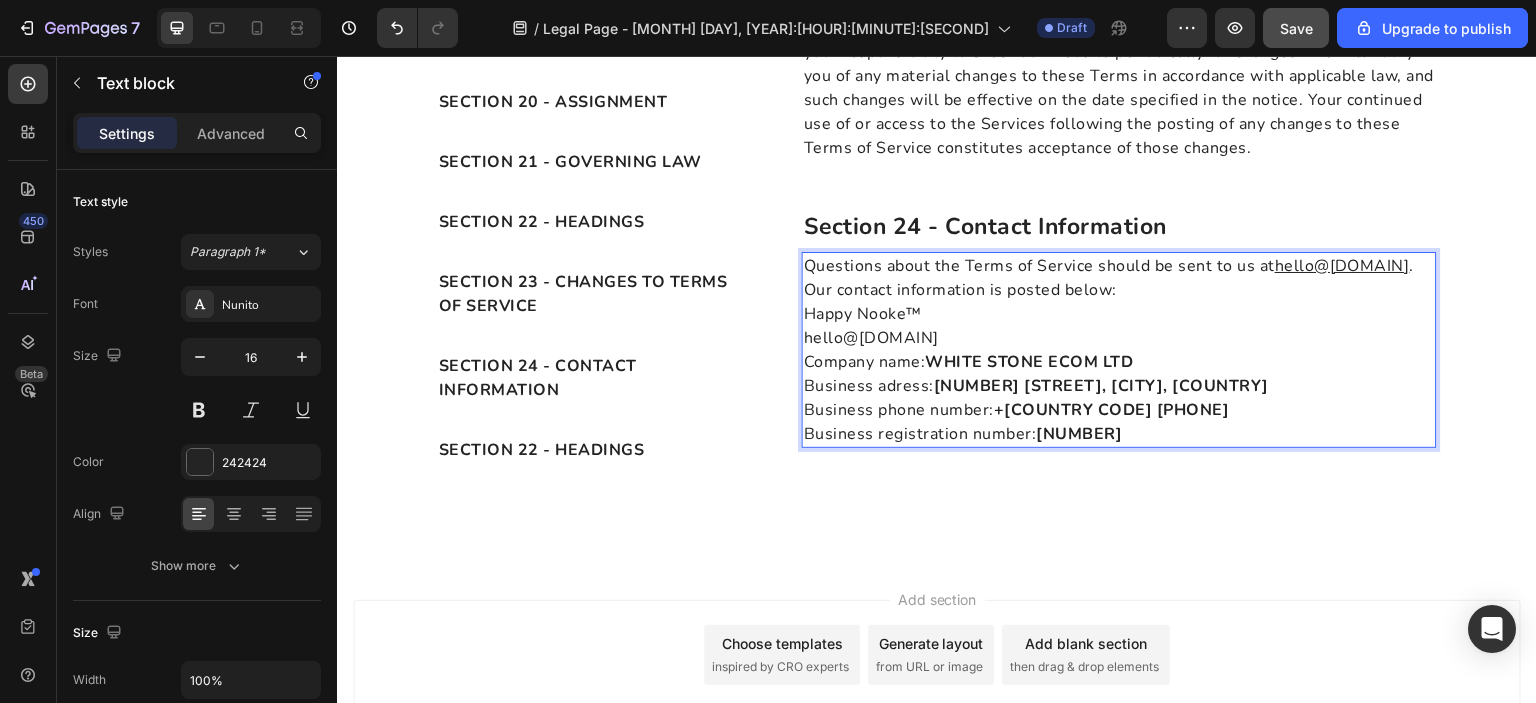 click on "Questions about the Terms of Service should be sent to us at hello@[DOMAIN]. Our contact information is posted below: Happy Nooke™ hello@[DOMAIN]" at bounding box center [1119, 302] 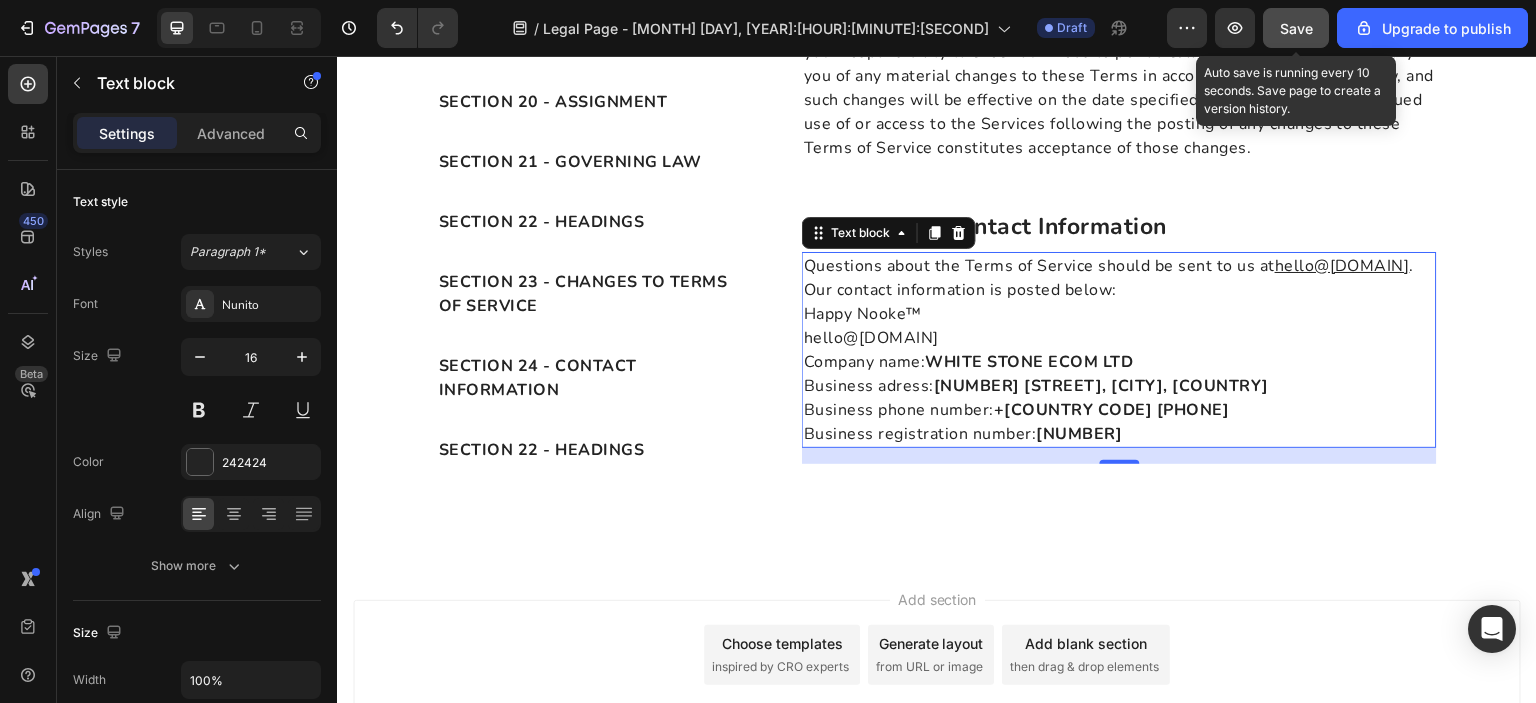 click on "Save" at bounding box center (1296, 28) 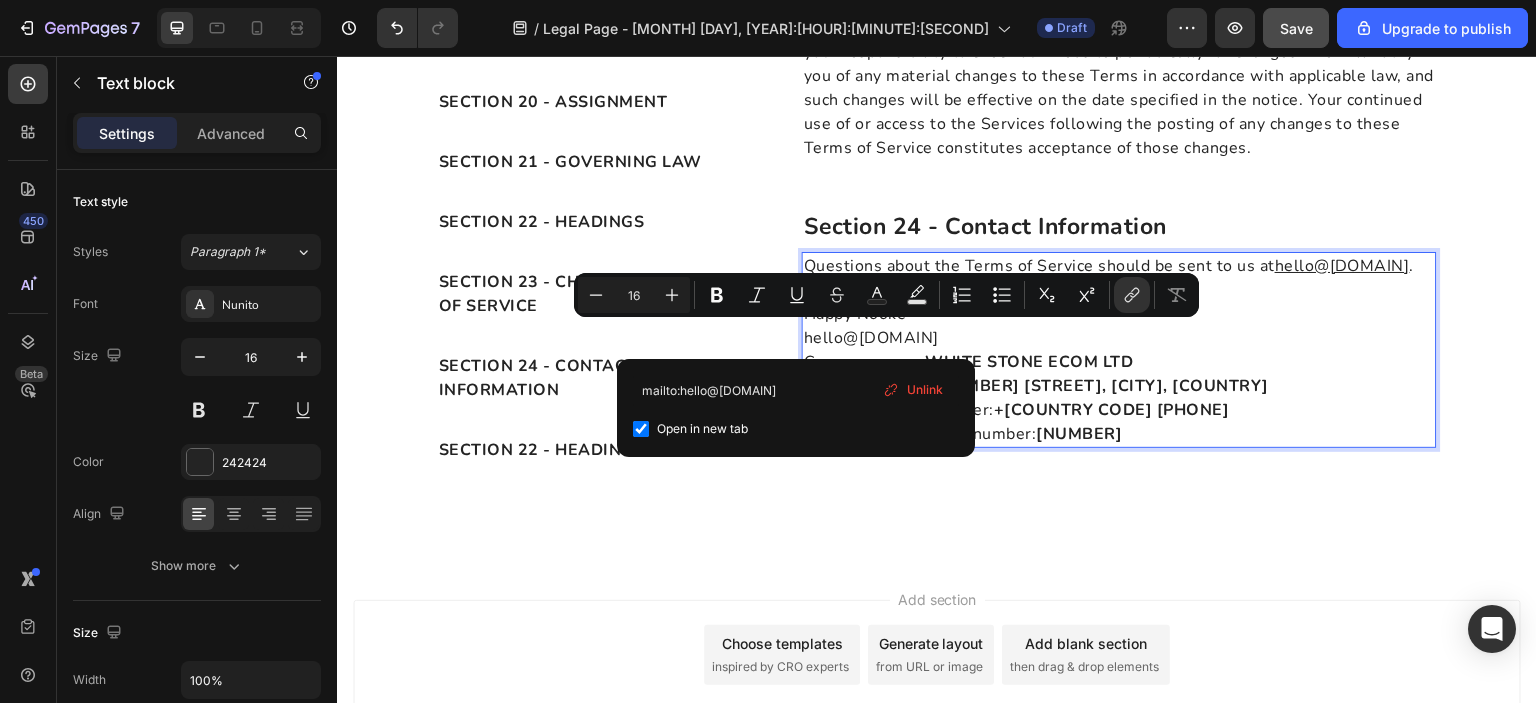 drag, startPoint x: 799, startPoint y: 337, endPoint x: 974, endPoint y: 334, distance: 175.02571 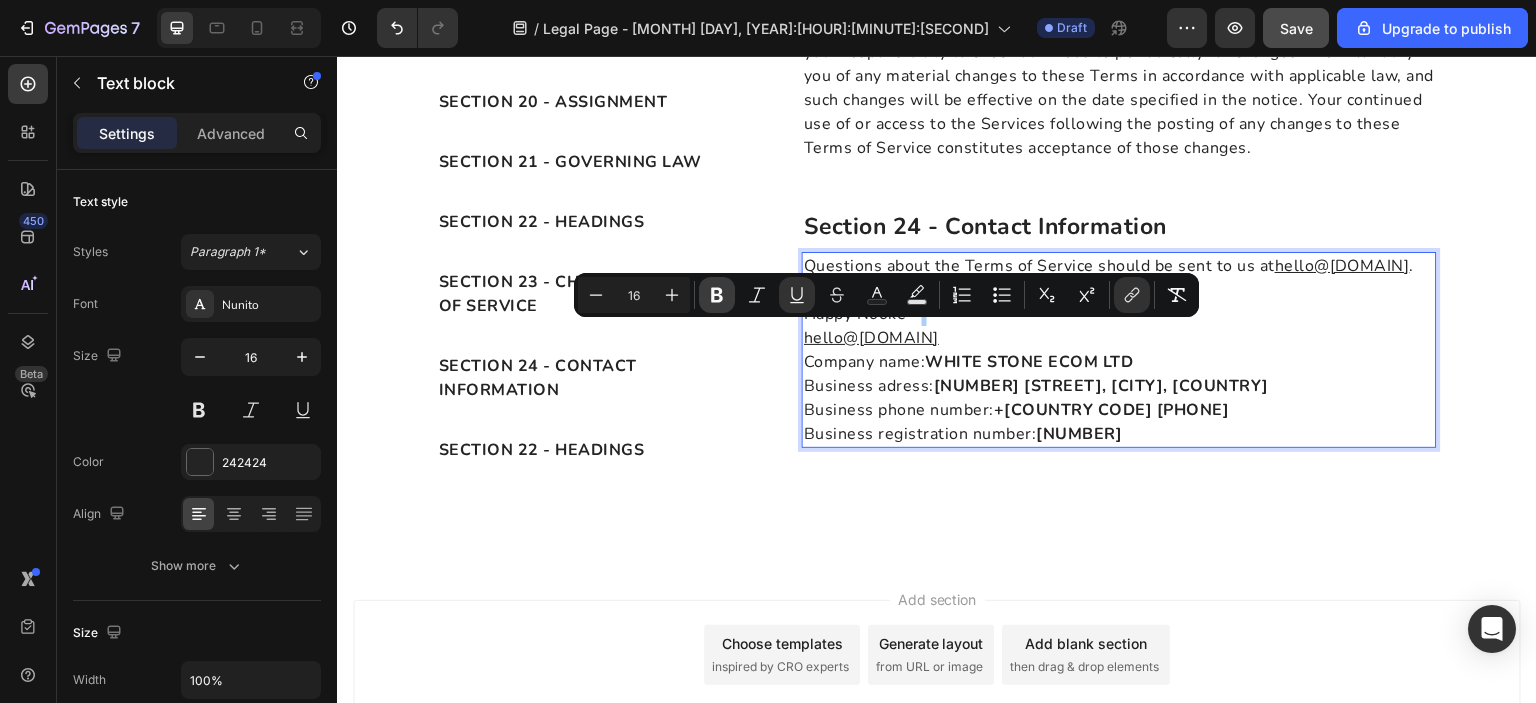 click 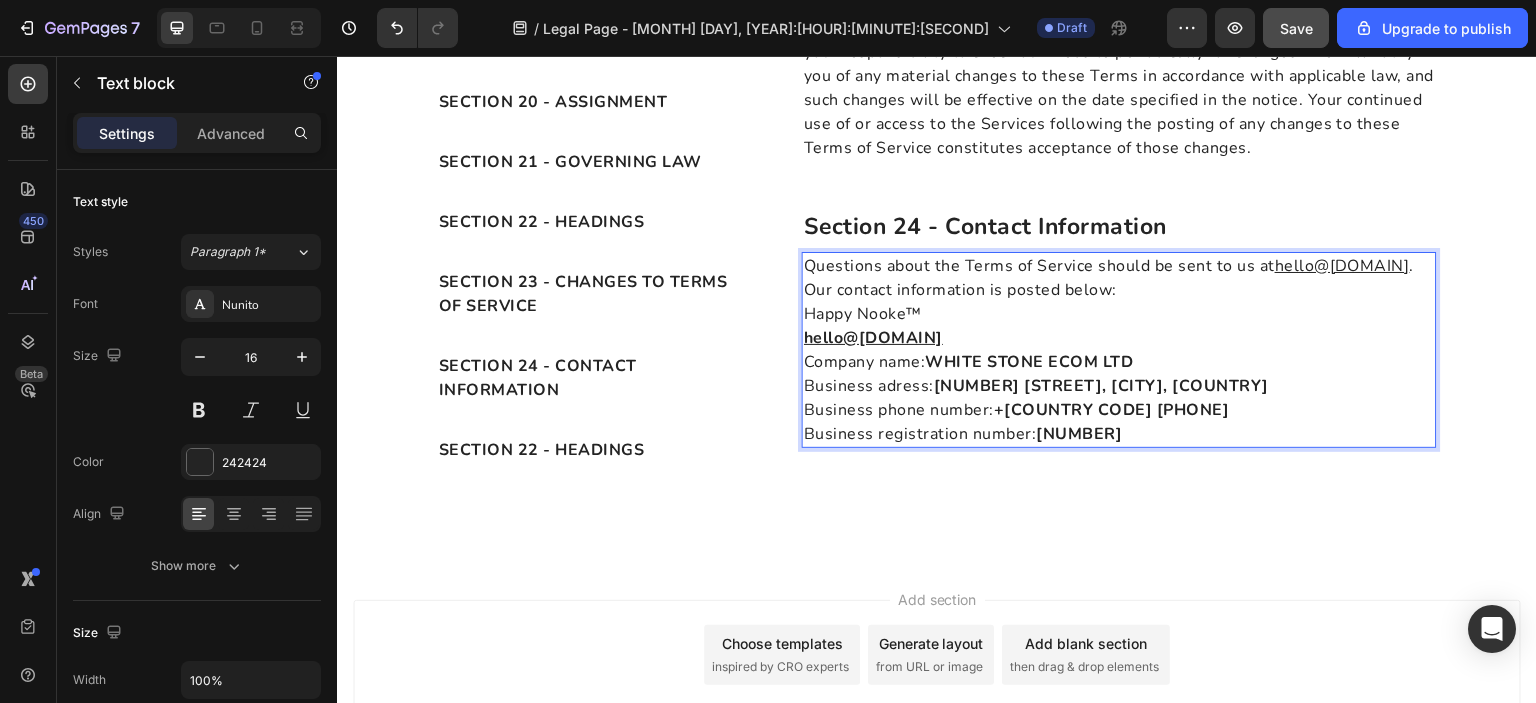 drag, startPoint x: 995, startPoint y: 333, endPoint x: 797, endPoint y: 334, distance: 198.00252 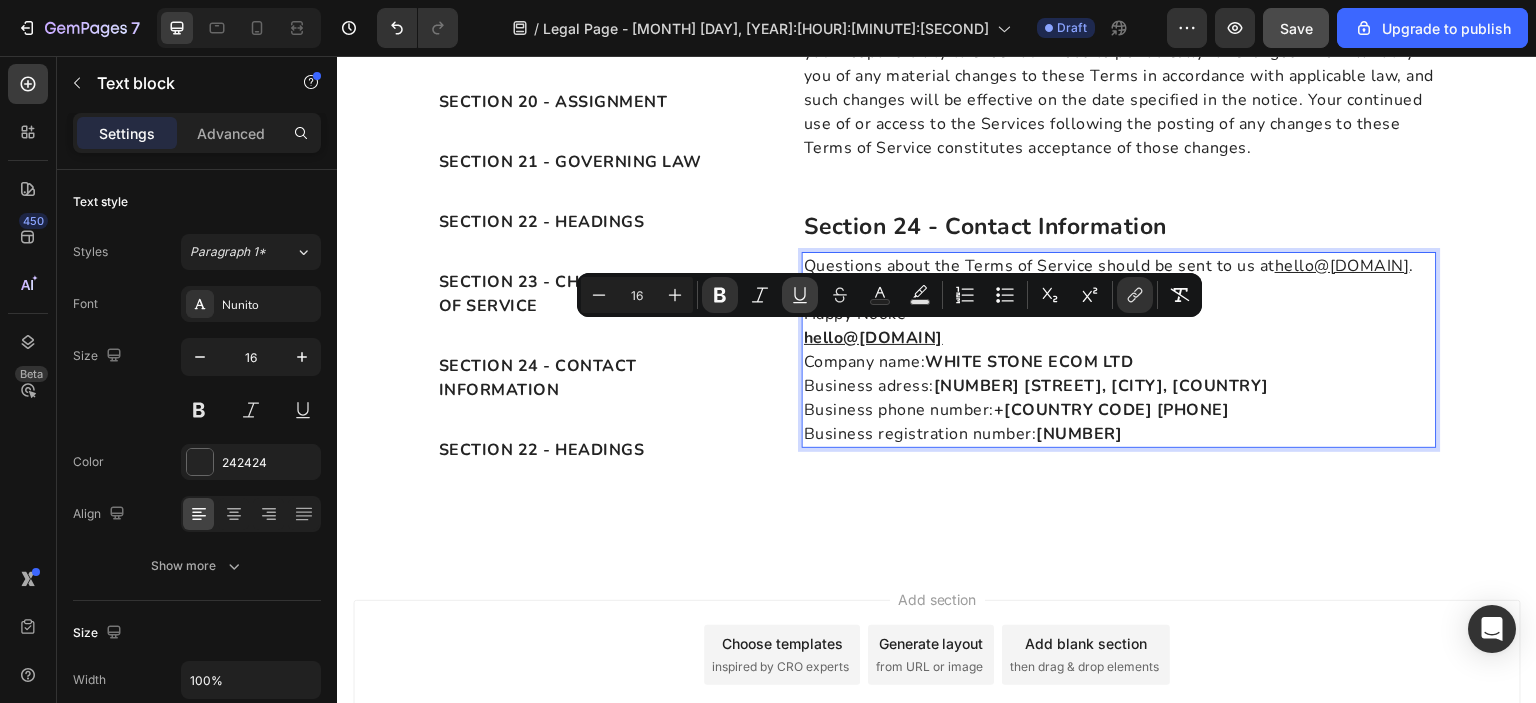 click 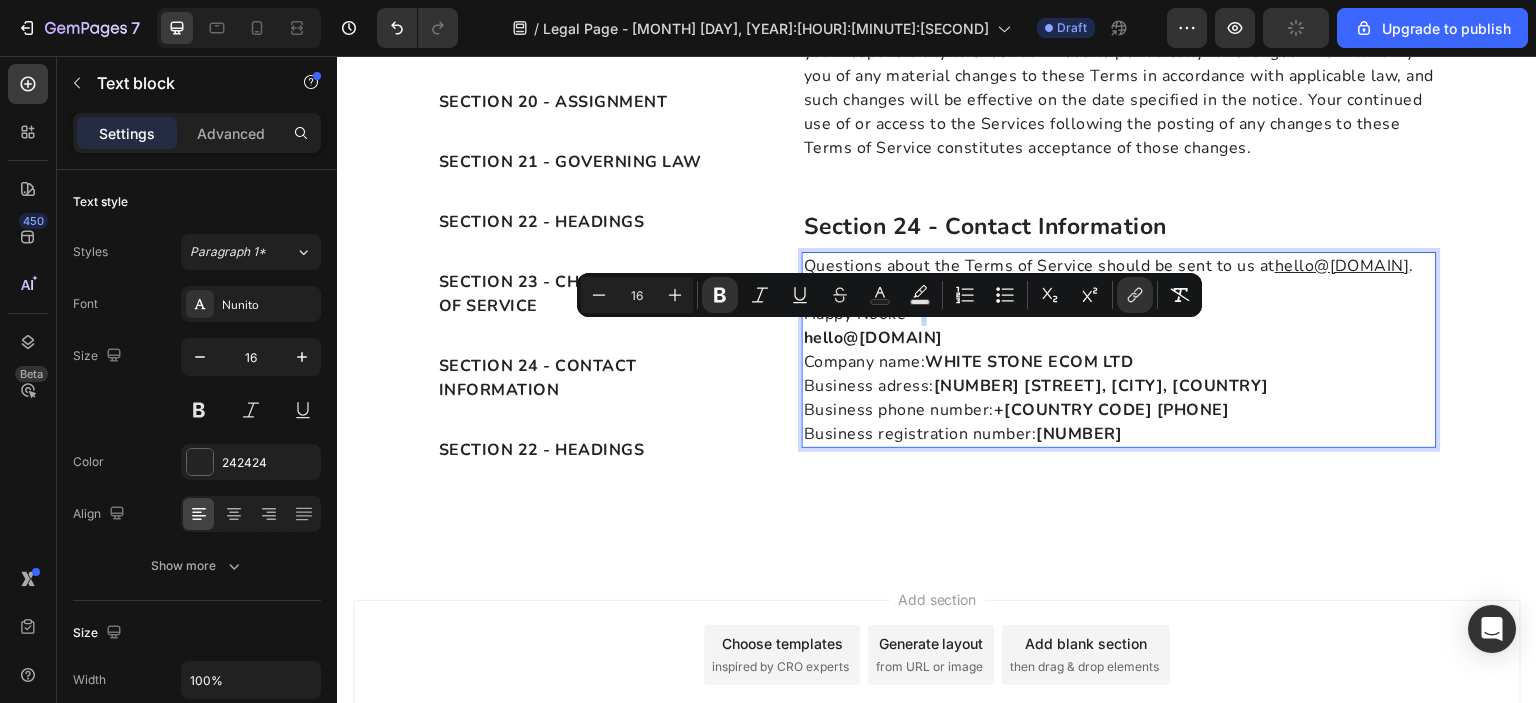 click on "Questions about the Terms of Service should be sent to us at hello@[DOMAIN]. Our contact information is posted below: Happy Nooke™ hello@[DOMAIN]" at bounding box center (1119, 302) 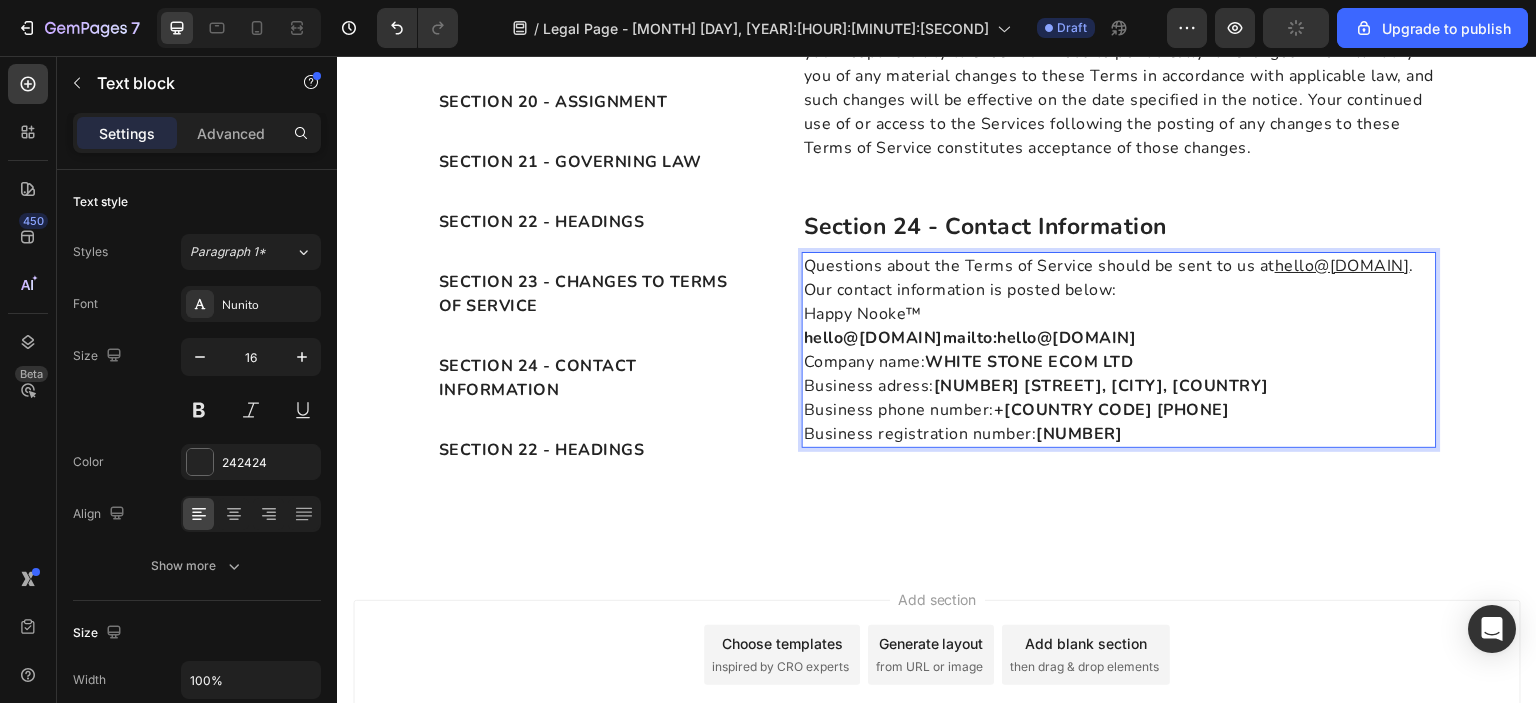 click on "Questions about the Terms of Service should be sent to us at hello@[DOMAIN]. Our contact information is posted below: Happy Nooke™ hello@[DOMAIN]mailto:hello@[DOMAIN]" at bounding box center [1119, 302] 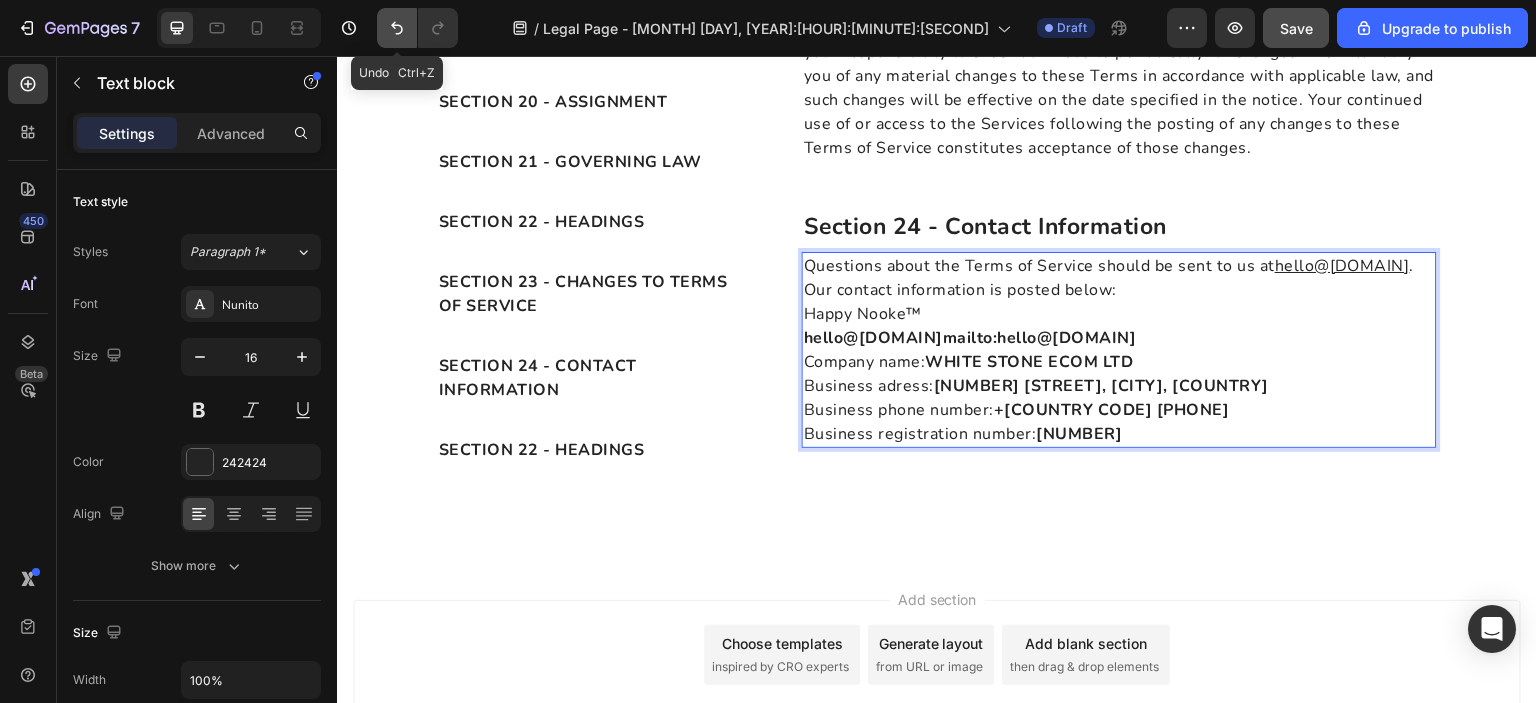 click 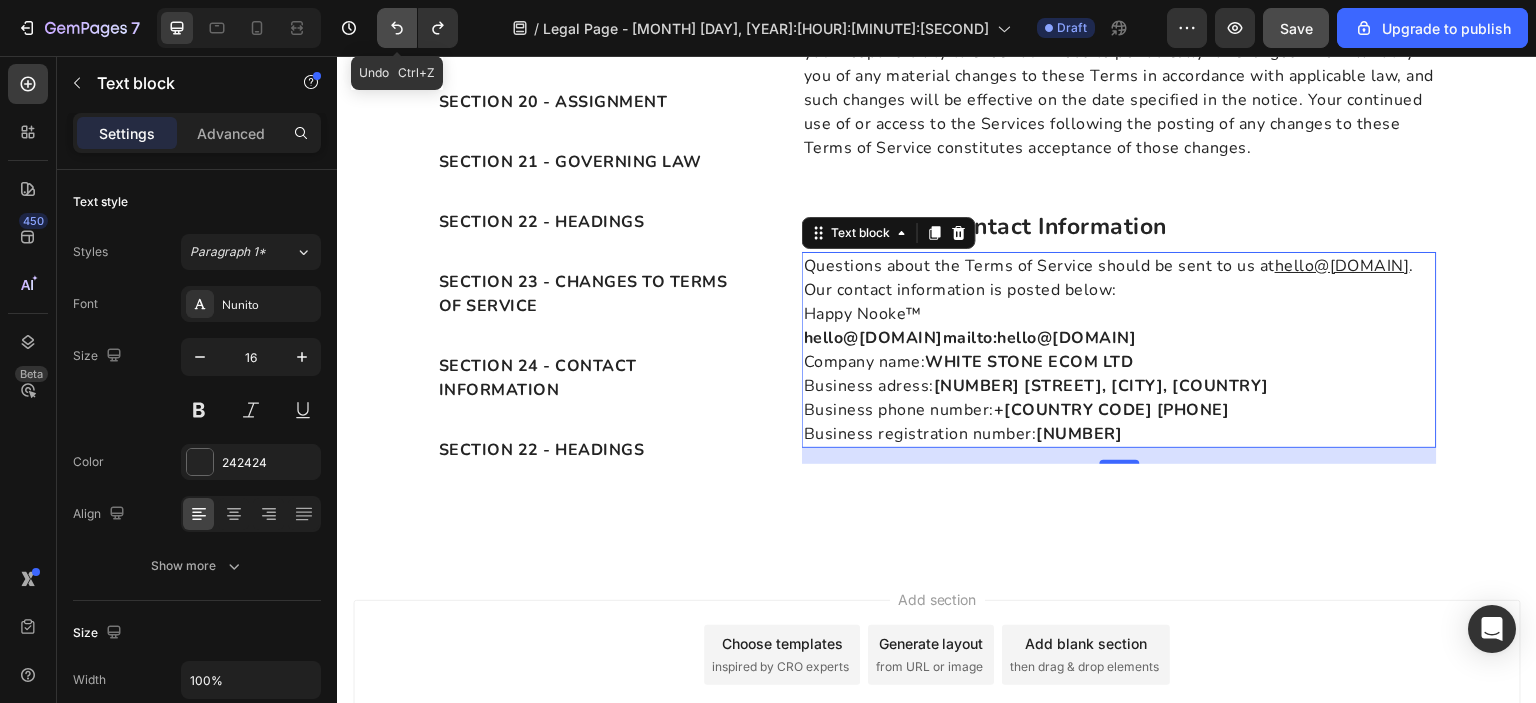 click 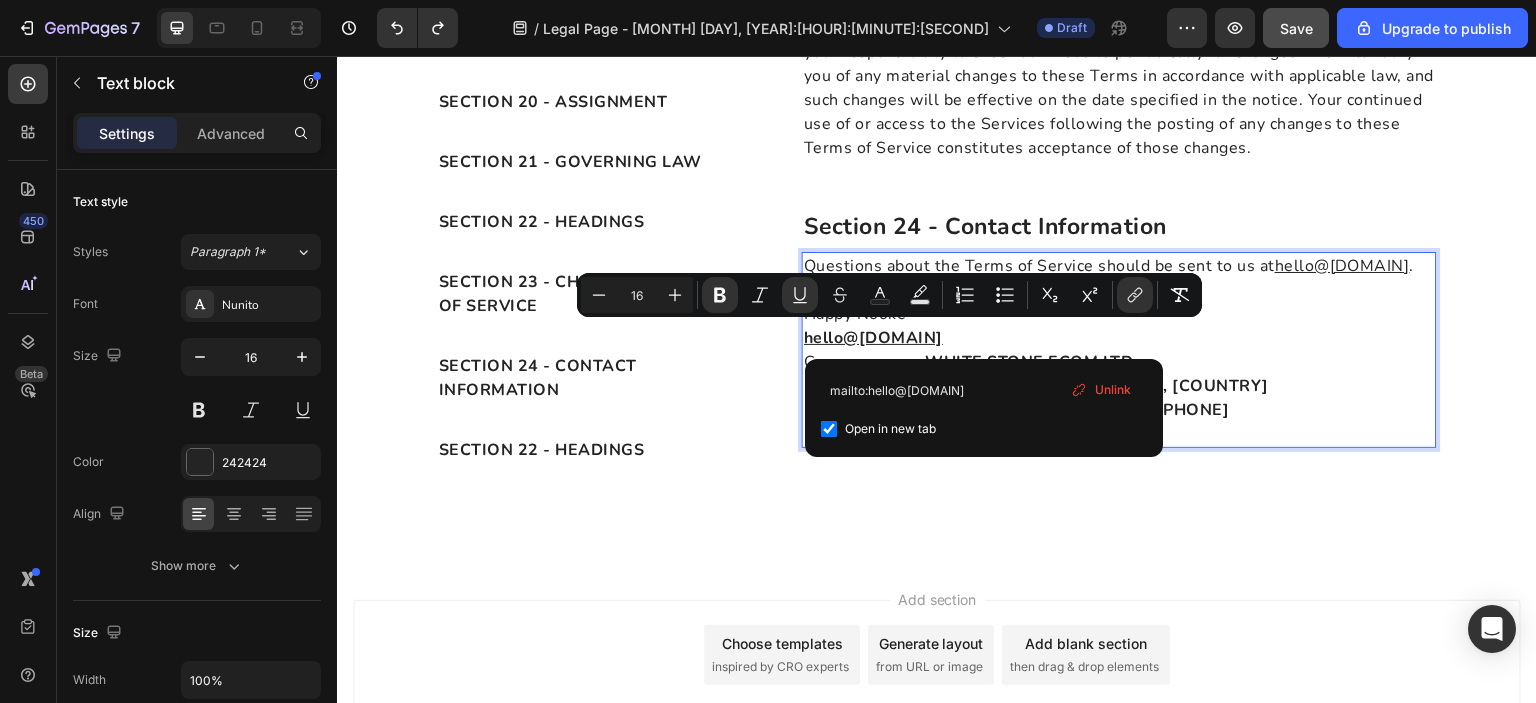 drag, startPoint x: 983, startPoint y: 332, endPoint x: 799, endPoint y: 335, distance: 184.02446 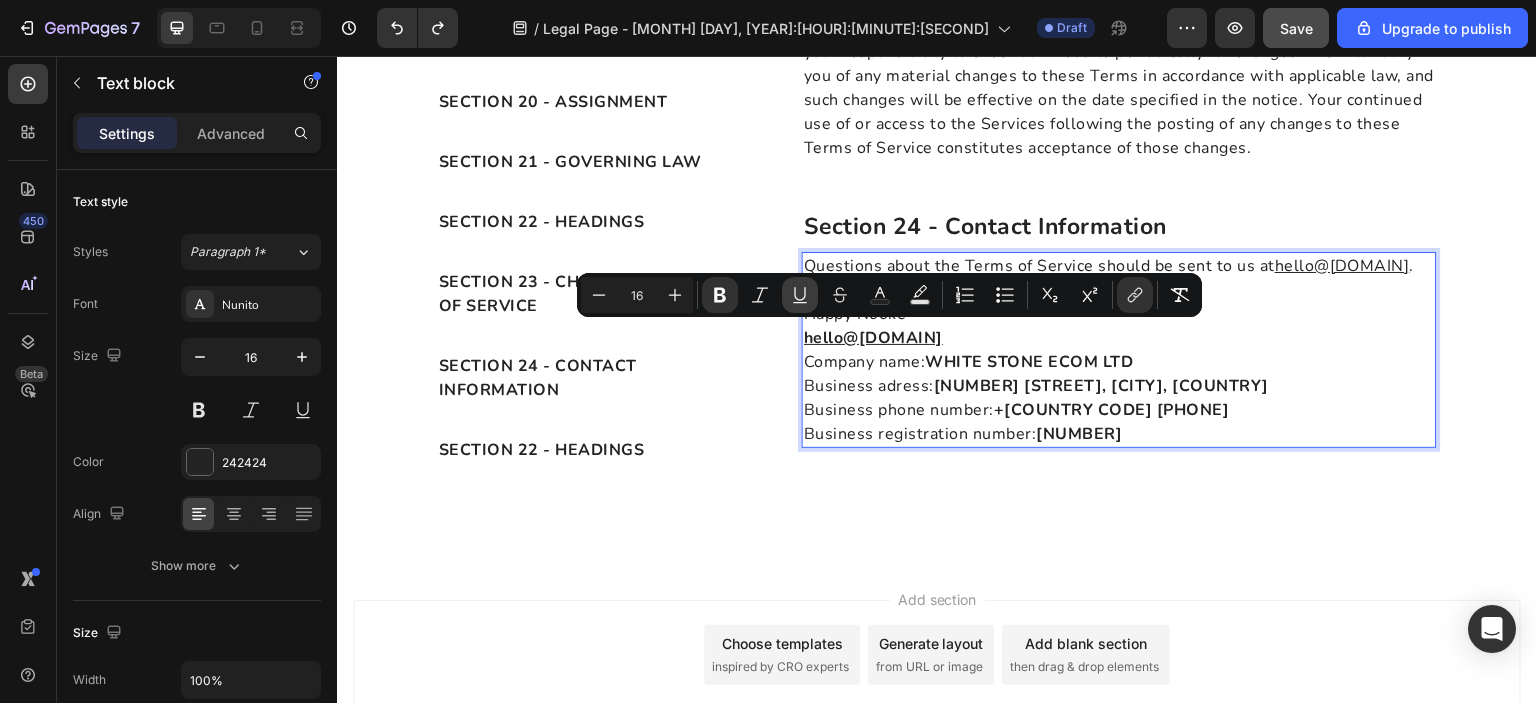 click on "Underline" at bounding box center [800, 295] 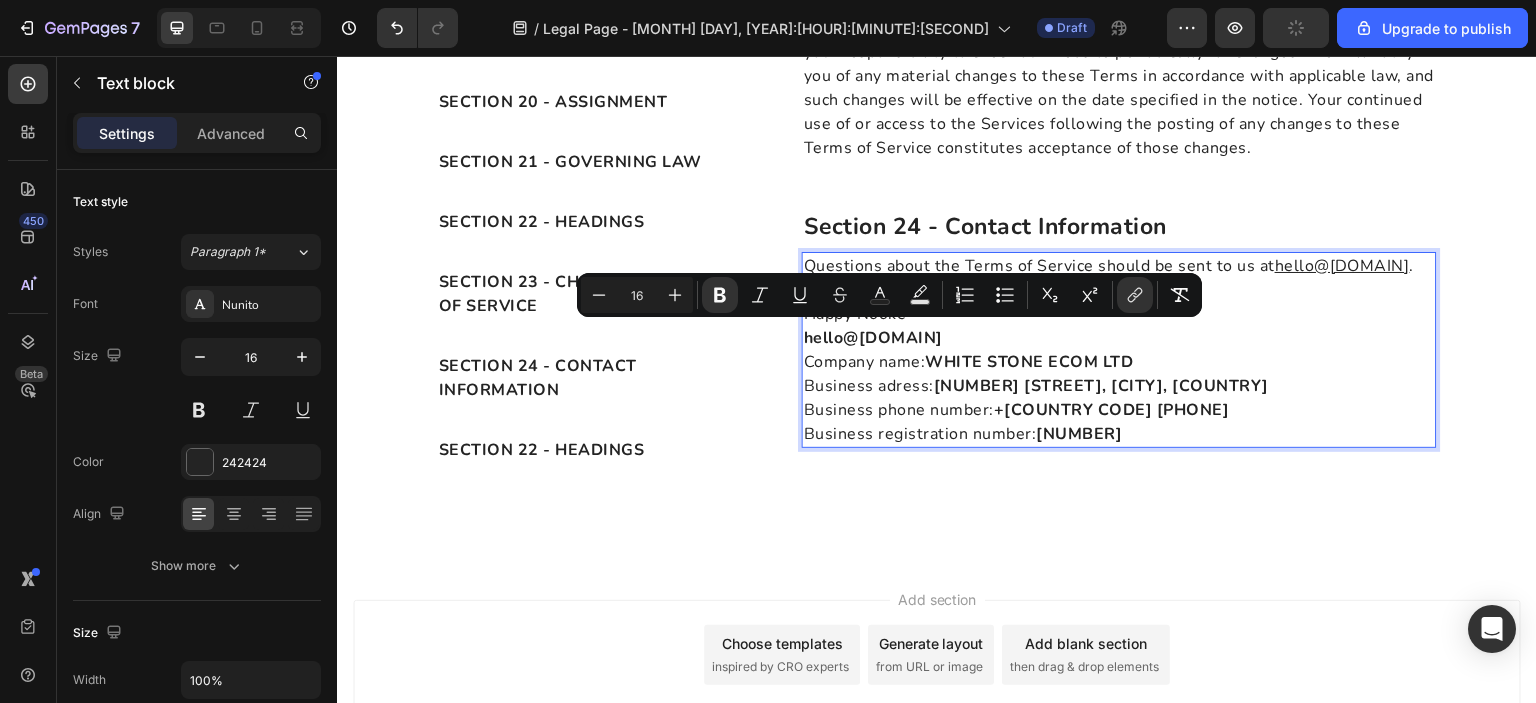 click on "Questions about the Terms of Service should be sent to us at hello@[DOMAIN]. Our contact information is posted below: Happy Nooke™ hello@[DOMAIN]" at bounding box center [1119, 302] 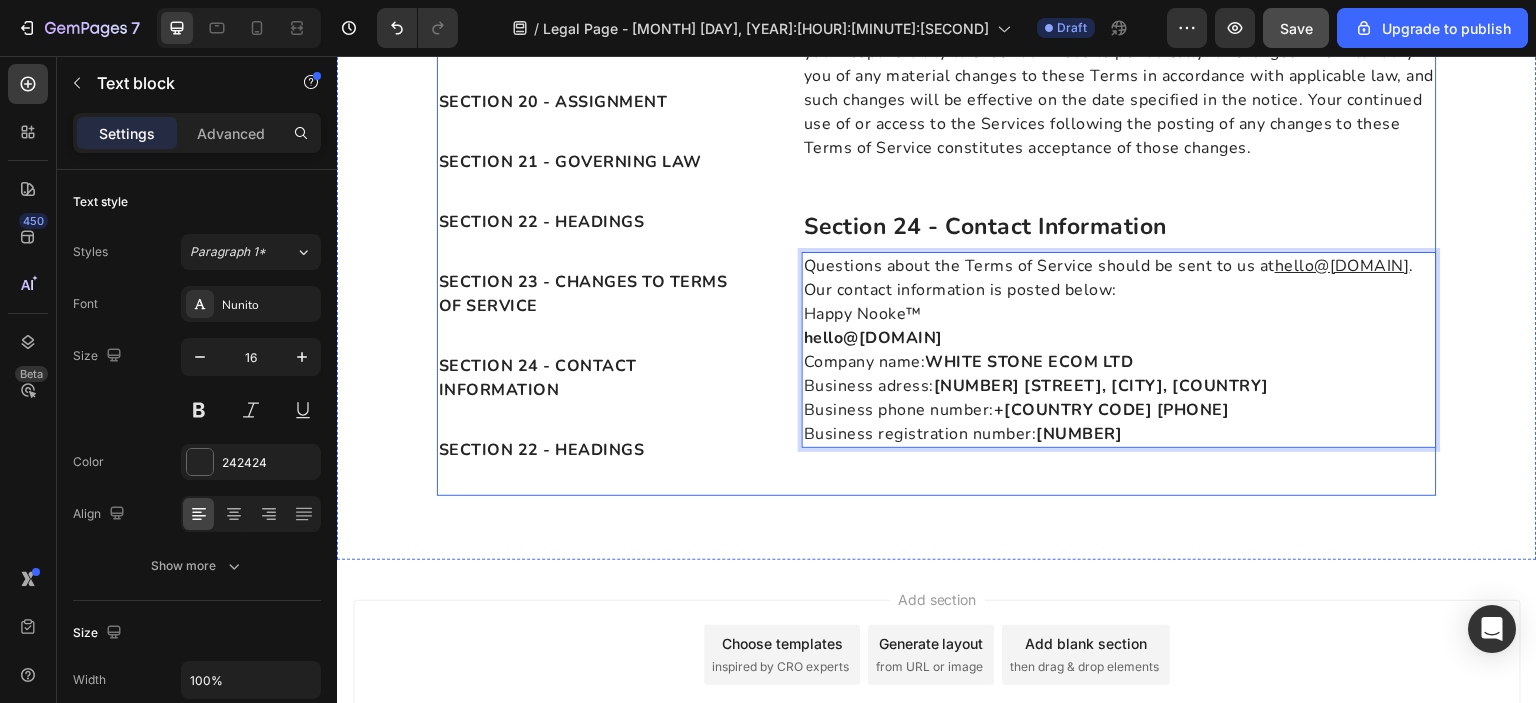 click on "1. overview Heading Welcome to Happy Nooke™! The terms “we”, “us” and “our” refer to Happy Nooke™. Happy Nooke™ operates this store and website, including all related information, content, features, tools, products and services in order to provide you, the customer, with a curated shopping experience (the “Services”). Happy Nooke™ is powered by Shopify, which enables us to provide the Services to you. The below terms and conditions, together with any policies referenced herein (these “Terms of Service” or “Terms”) describe your rights and responsibilities when you use the Services. Please read these Terms of Service carefully, as they include important information about your legal rights and cover areas such as warranty disclaimers and limitations of liability. By visiting, interacting with or using our Services, you agree to be bound by these Terms of Service and our Privacy Policy Text block Row section [NUMBER] - [TERM] Heading Text block Row Heading Text block" at bounding box center (1119, -4254) 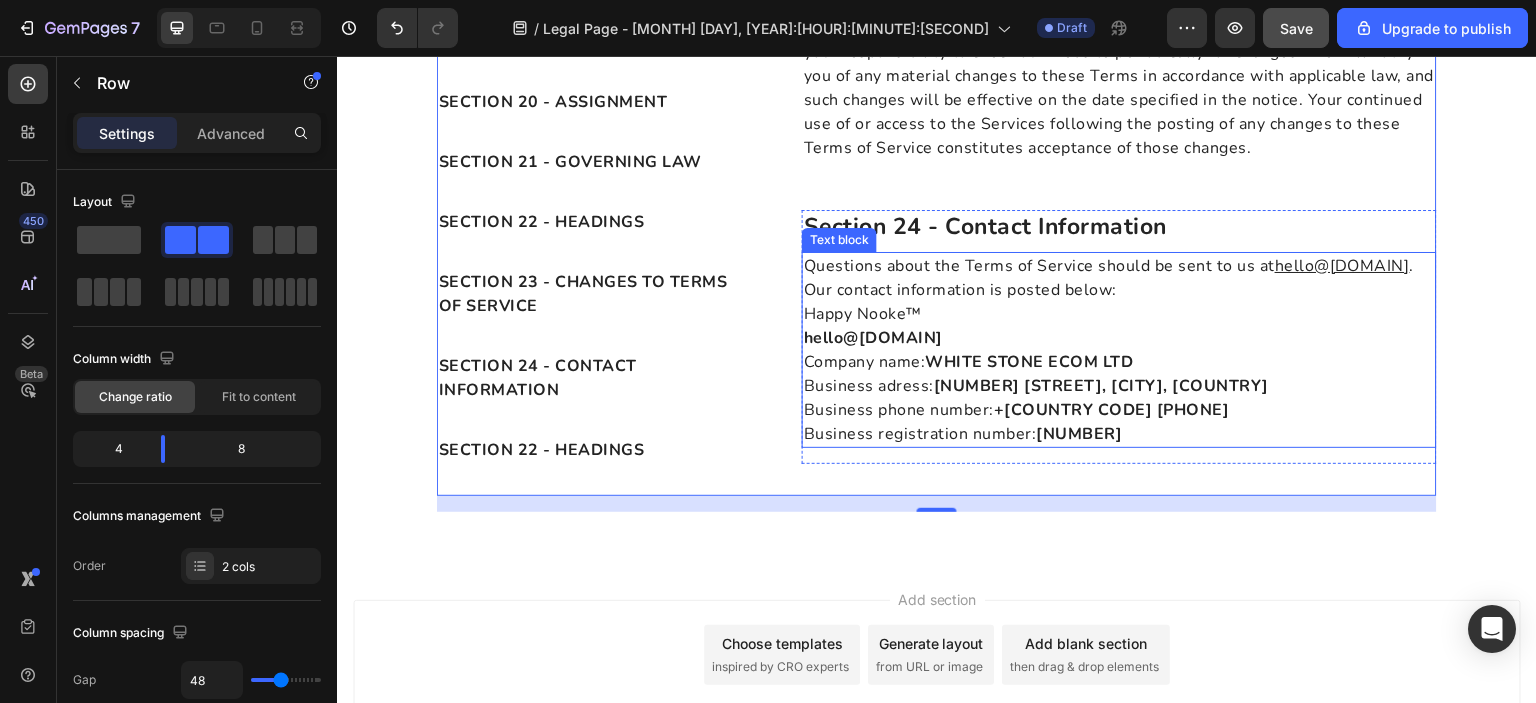 click on "[NUMBER] [STREET], [CITY], [COUNTRY]" at bounding box center (1101, 386) 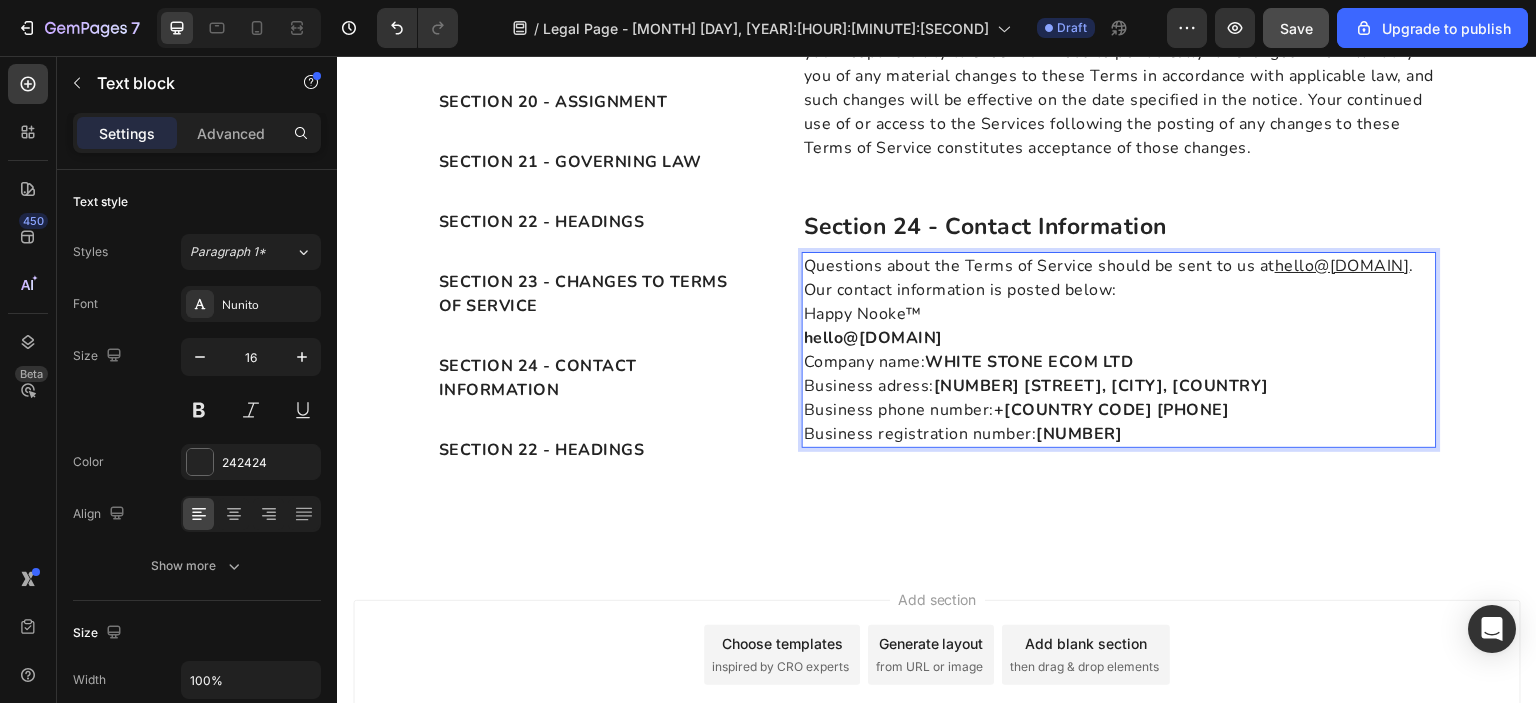 click on "[NUMBER] [STREET], [CITY], [COUNTRY]" at bounding box center (1101, 386) 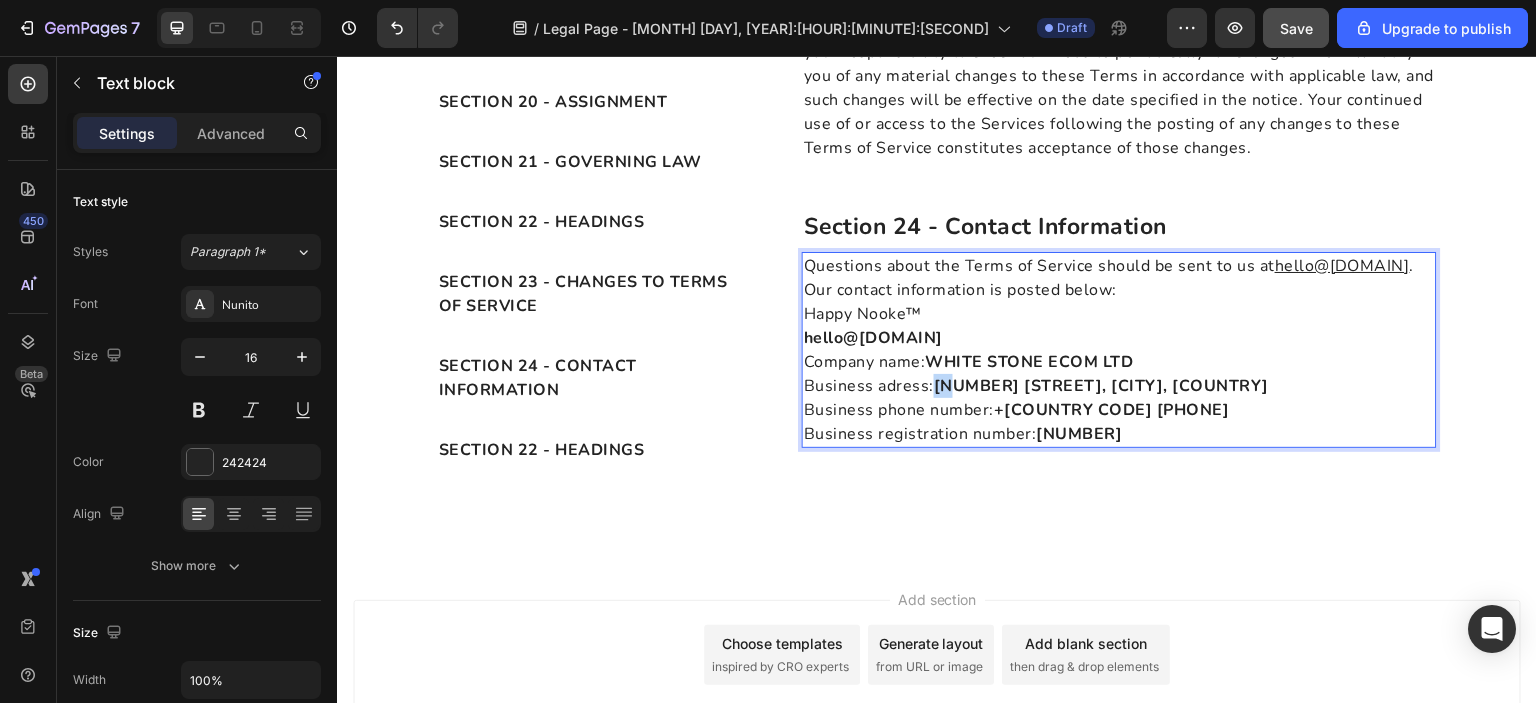 click on "[NUMBER] [STREET], [CITY], [COUNTRY]" at bounding box center [1101, 386] 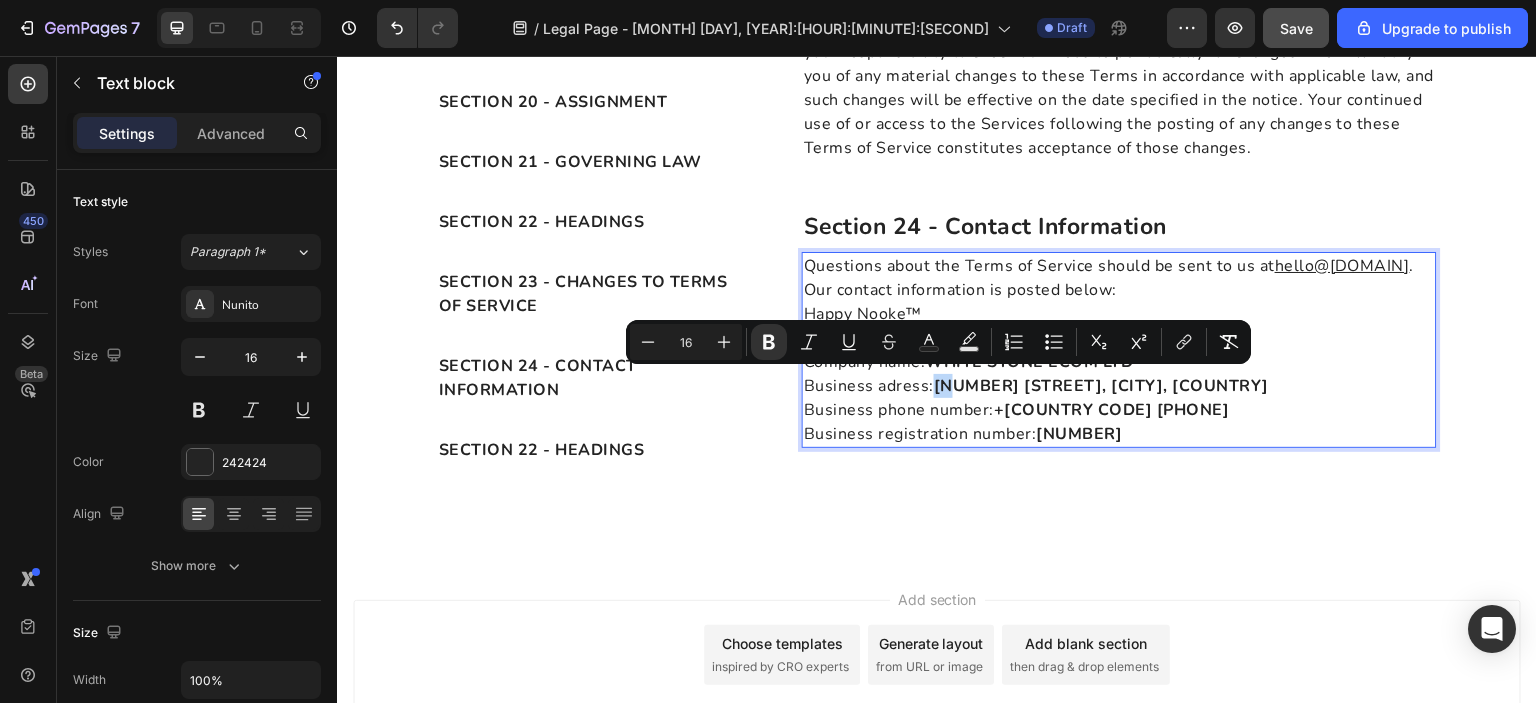 click on "[NUMBER] [STREET], [CITY], [COUNTRY]" at bounding box center (1101, 386) 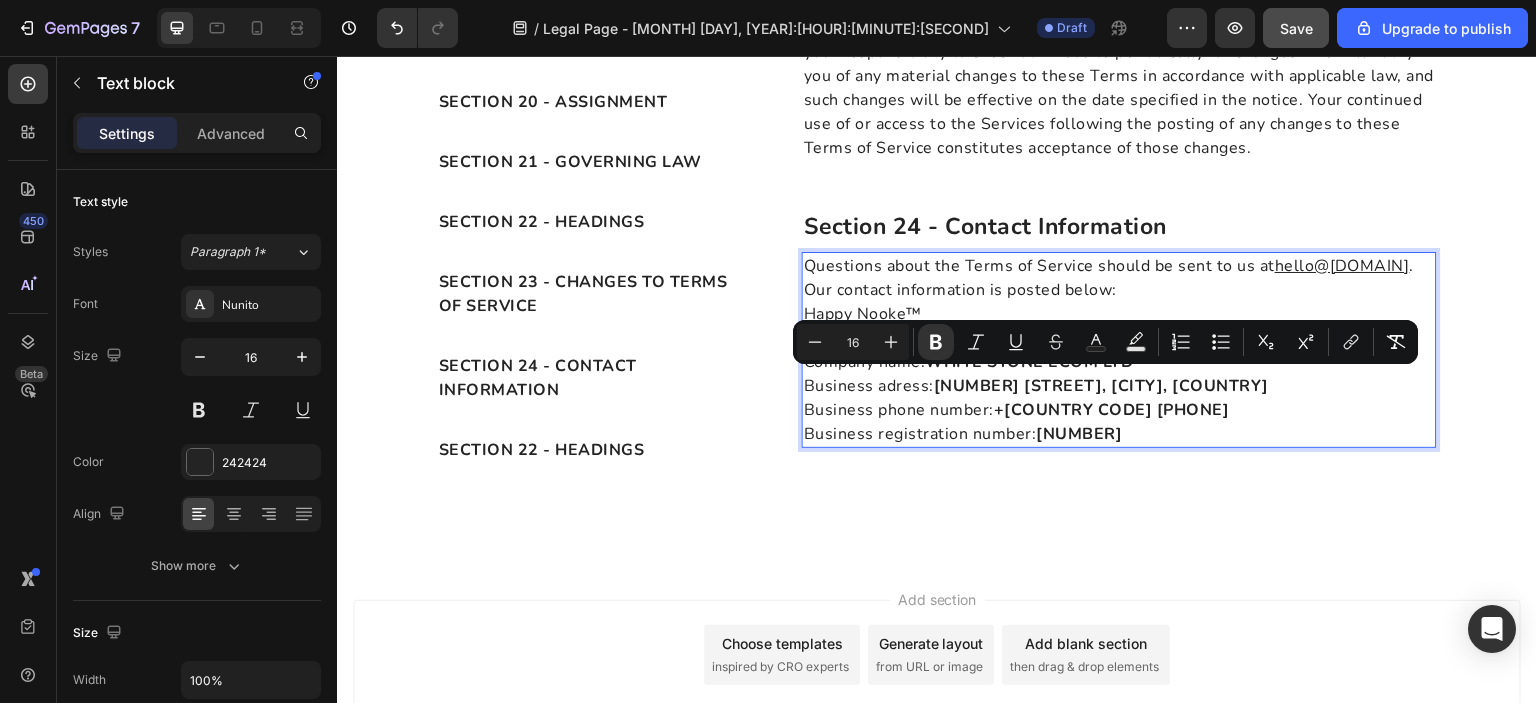 drag, startPoint x: 928, startPoint y: 386, endPoint x: 937, endPoint y: 408, distance: 23.769728 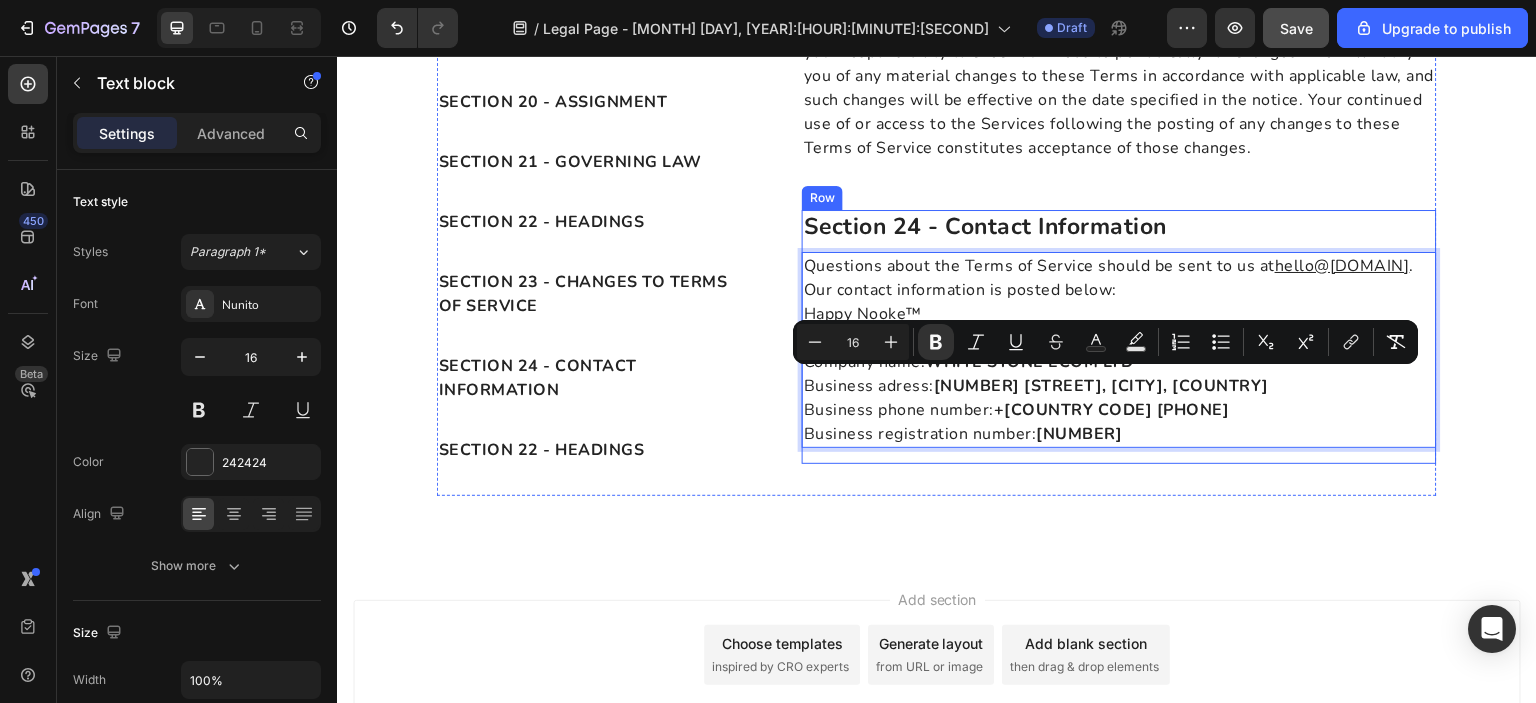 click on "OVERVIEW Text block SECTION [NUMBER] - [TERM] Text block SECTION [NUMBER] - [TERM] Text block SECTION [NUMBER] - [TERM] Text block SECTION [NUMBER] - [TERM] Text block SECTION [NUMBER] - [TERM] Text block SECTION [NUMBER] - [TERM] Text block SECTION [NUMBER] - [TERM] Text block SECTION [NUMBER] - [TERM] Text block SECTION [NUMBER] - [TERM] Text block SECTION [NUMBER] - [TERM] Text block SECTION [NUMBER] - [TERM] Text block SECTION [NUMBER] - [TERM] Text block SECTION [NUMBER] - [TERM] Text block SECTION [NUMBER] - [TERM] Text block SECTION [NUMBER] - [TERM] Text block SECTION [NUMBER] - [TERM] Text block SECTION [NUMBER] - [TERM] Text block SECTION [NUMBER] - [TERM] Text block SECTION [NUMBER] - [TERM] Text block SECTION [NUMBER] - [TERM] Text block SECTION [NUMBER] - [TERM] Text block SECTION [NUMBER] - [TERM] Text block SECTION [NUMBER] - [TERM] Text block SECTION [NUMBER] - [TERM] Text block" at bounding box center (937, -4254) 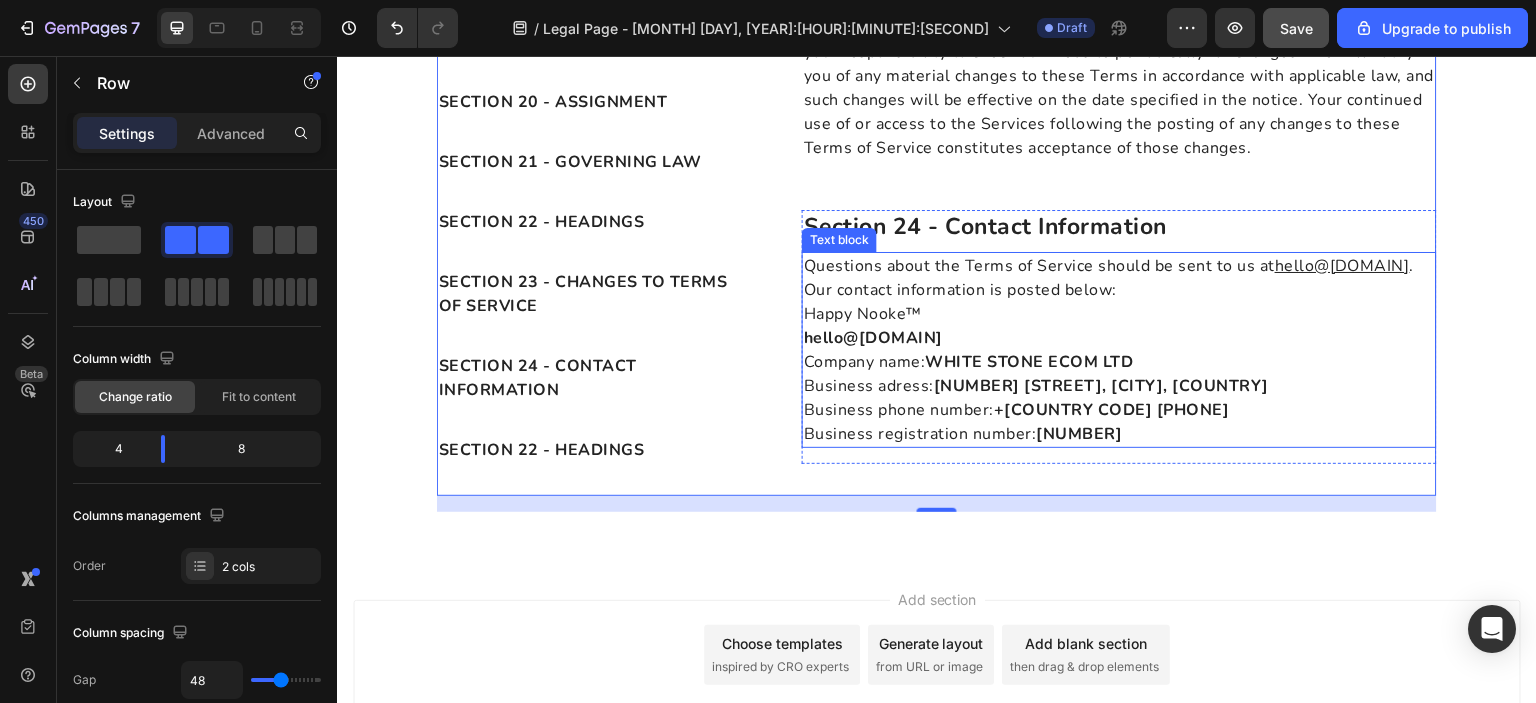 scroll, scrollTop: 9254, scrollLeft: 0, axis: vertical 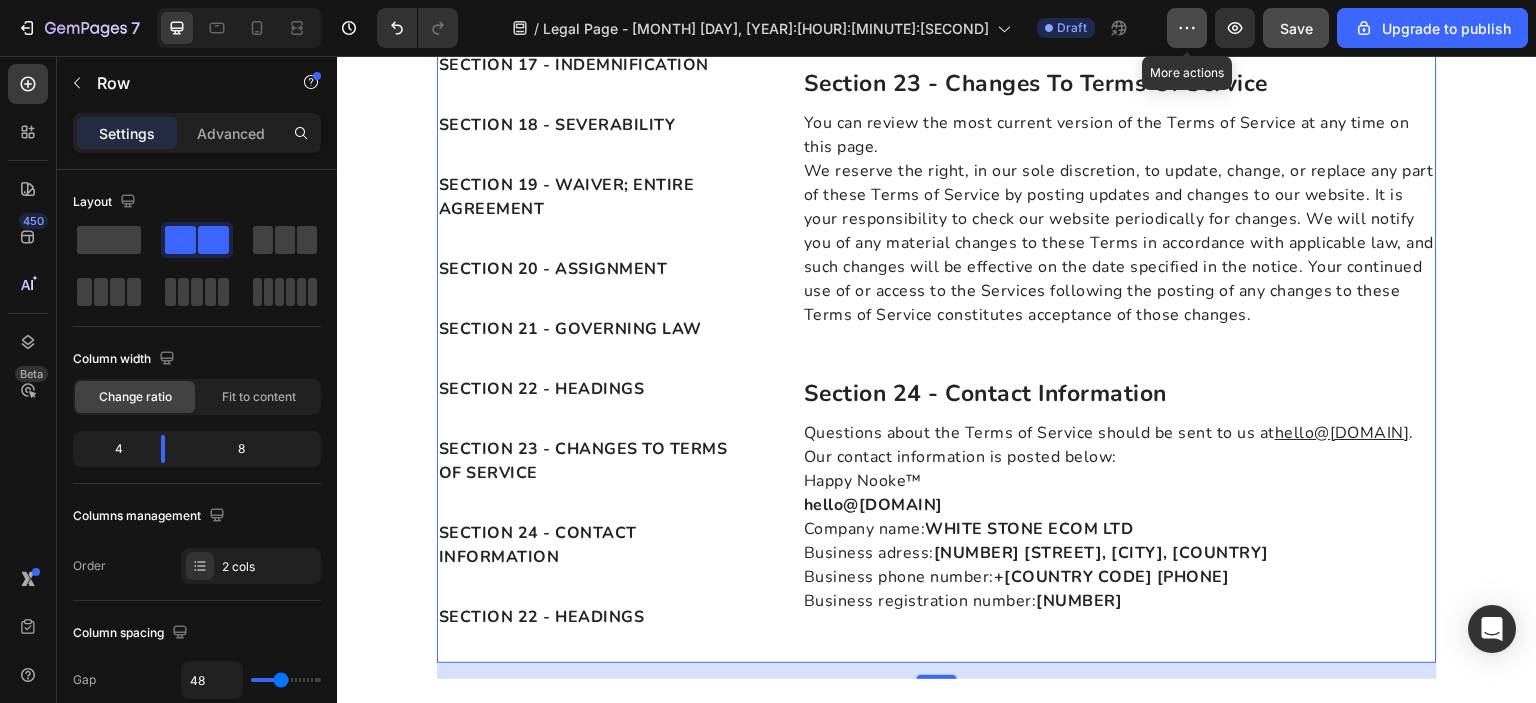 click 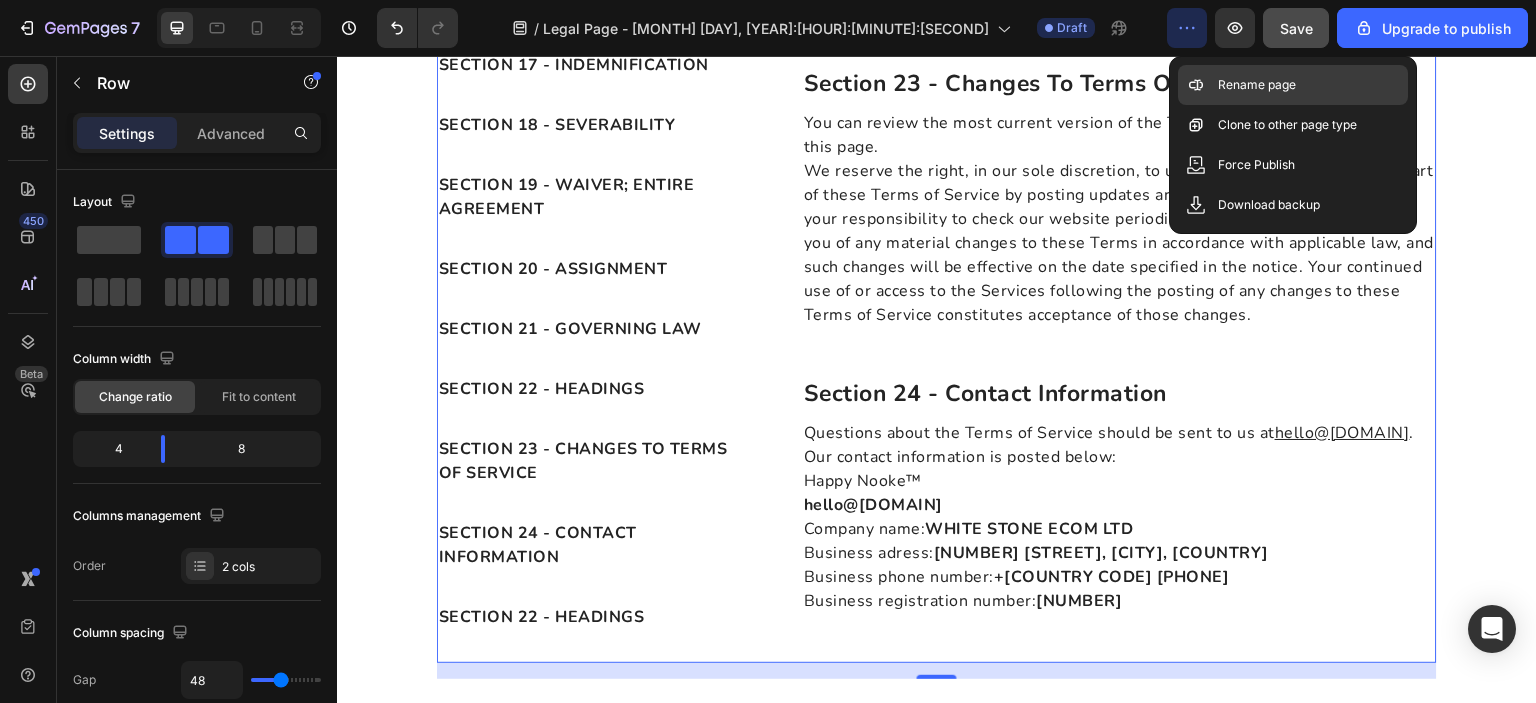 click on "Rename page" 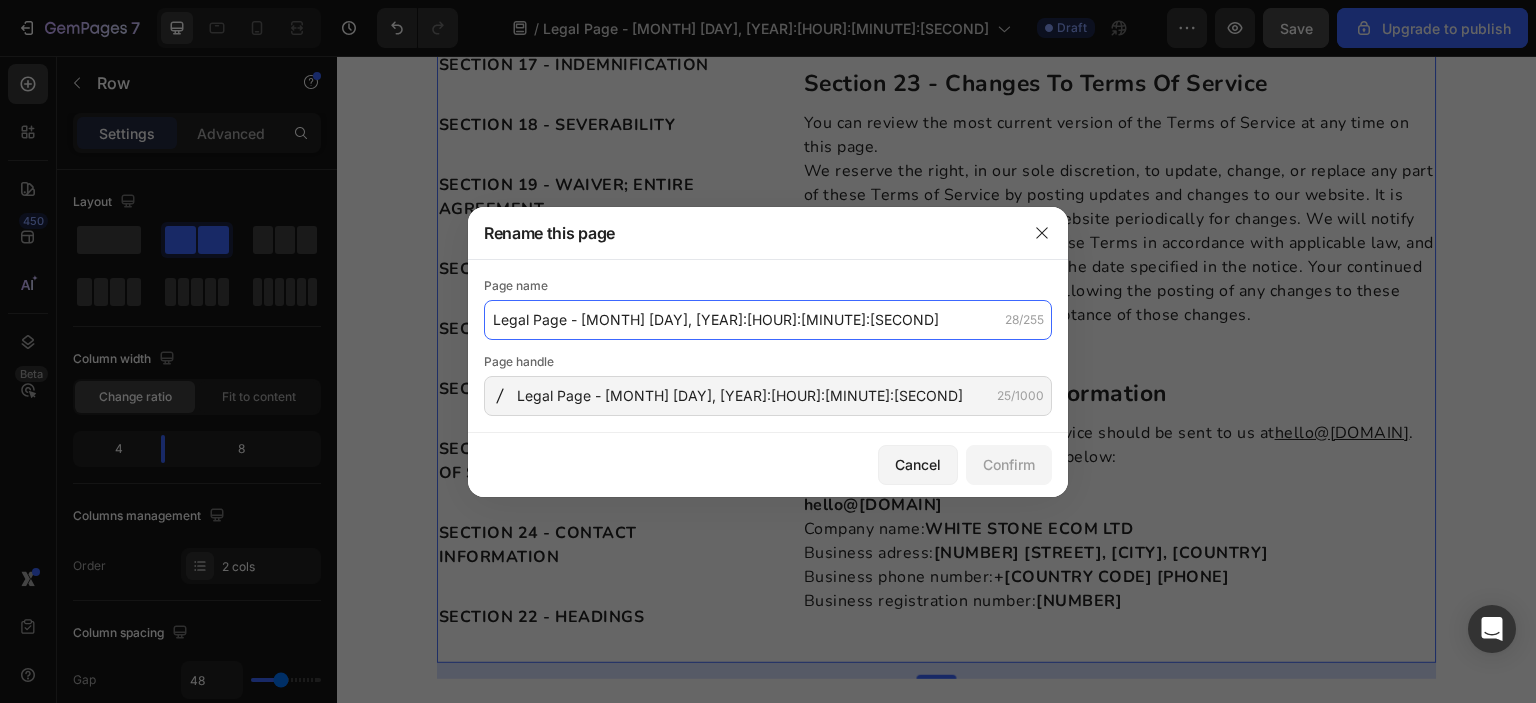 paste on "Terms of Service" 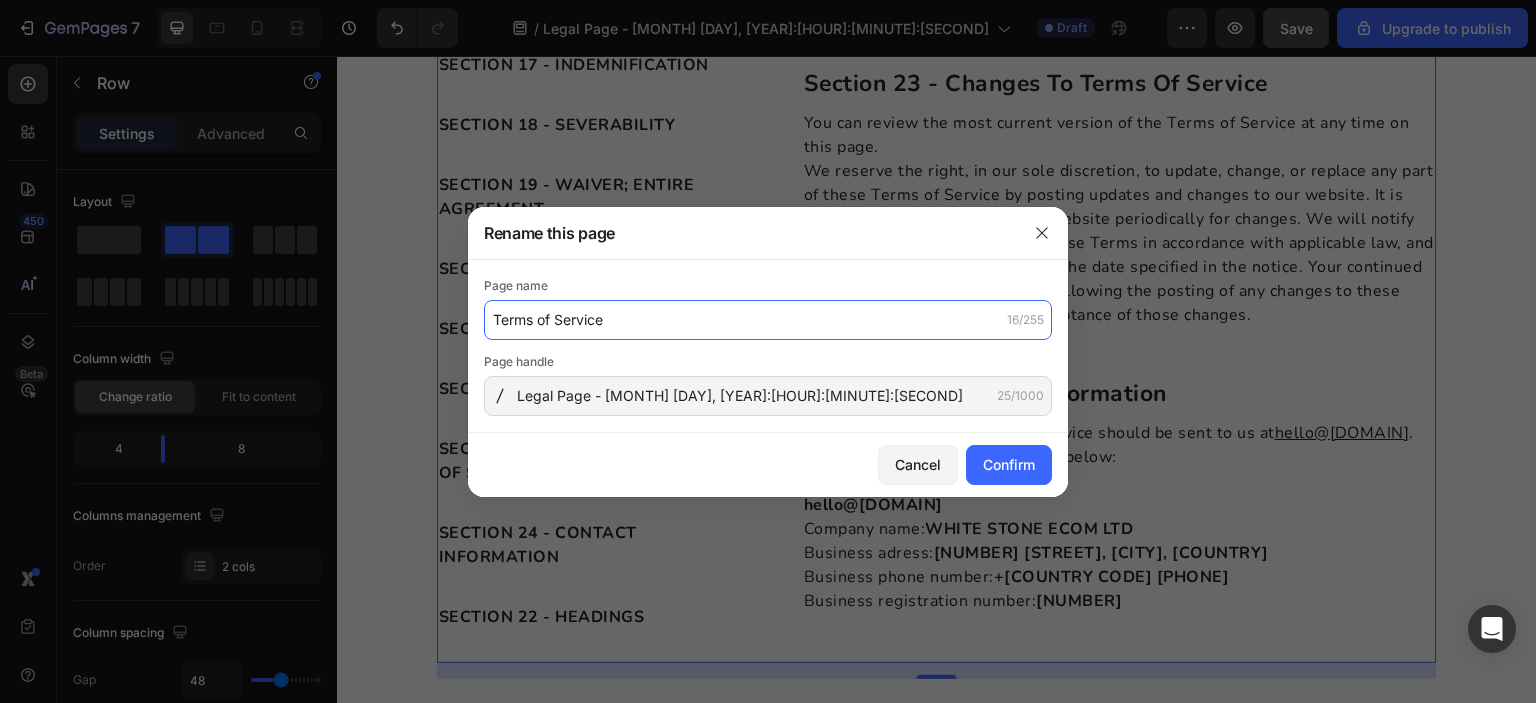 type on "Terms of Service" 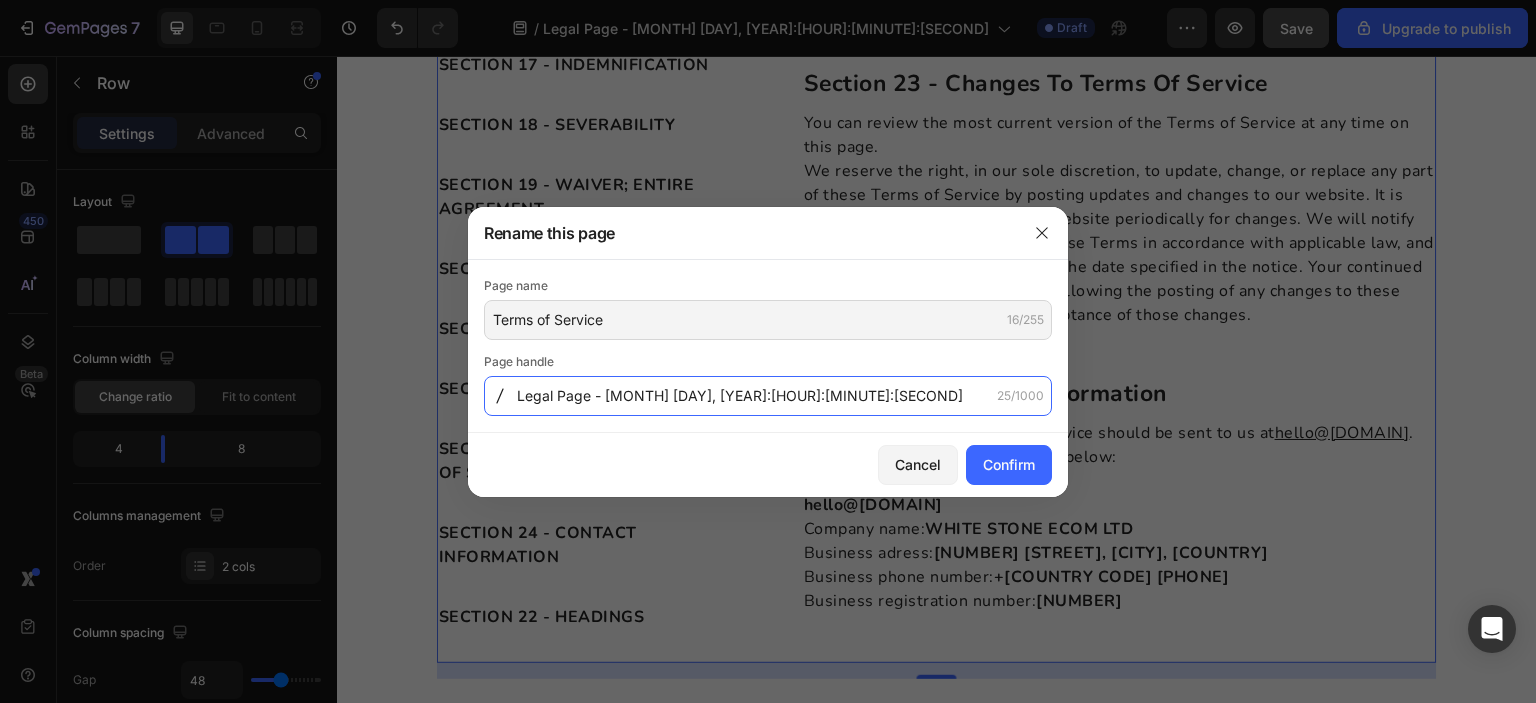 click on "Legal Page - [MONTH] [DAY], [YEAR]:[HOUR]:[MINUTE]:[SECOND]" 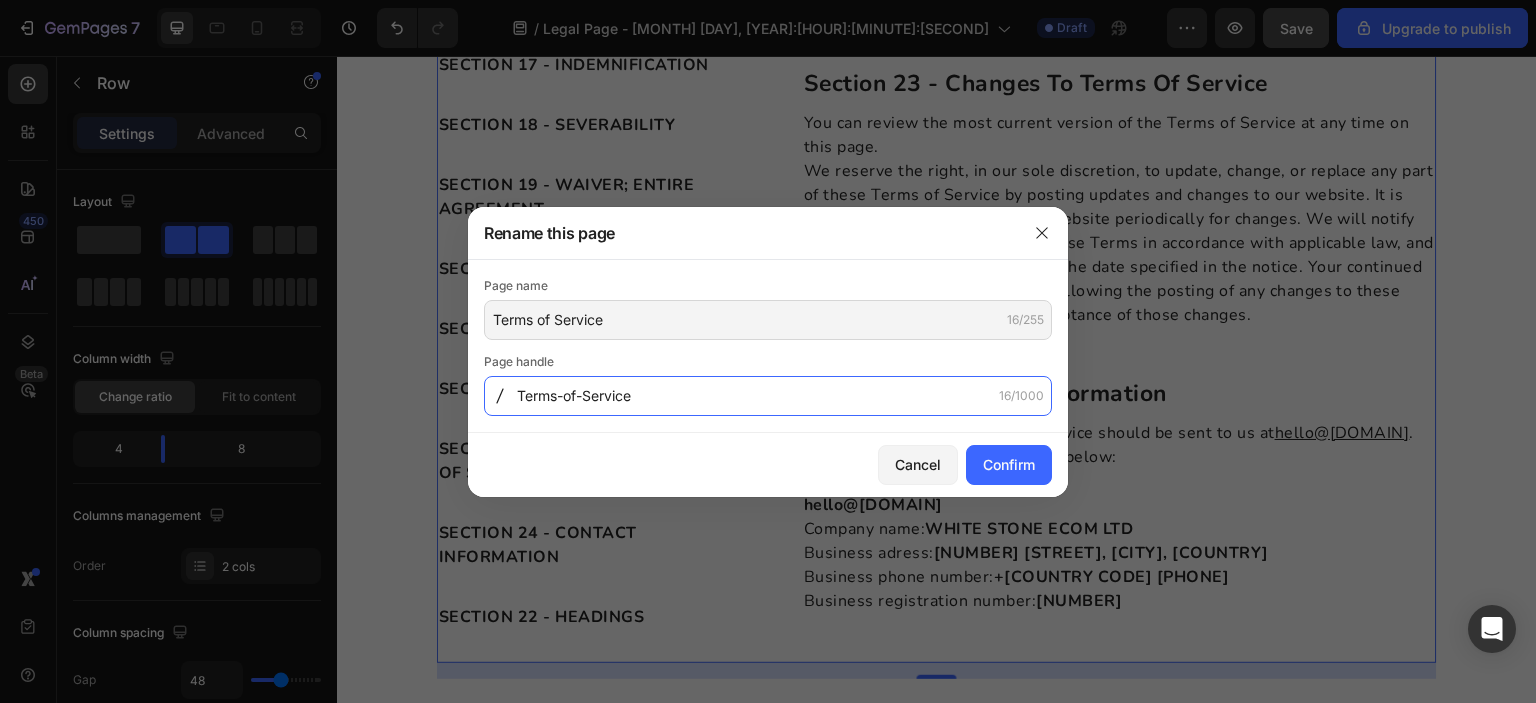 type on "Terms-of-Service" 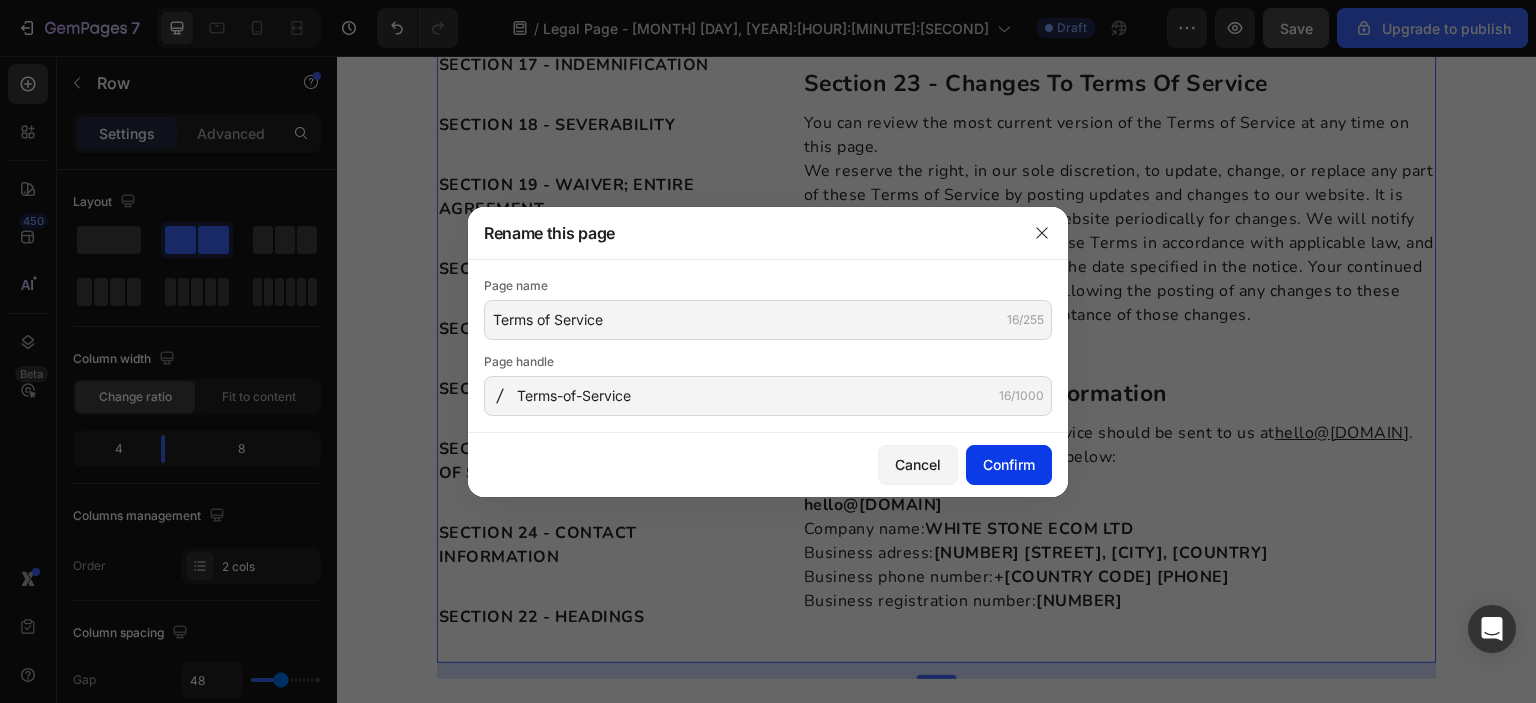 click on "Confirm" at bounding box center (1009, 464) 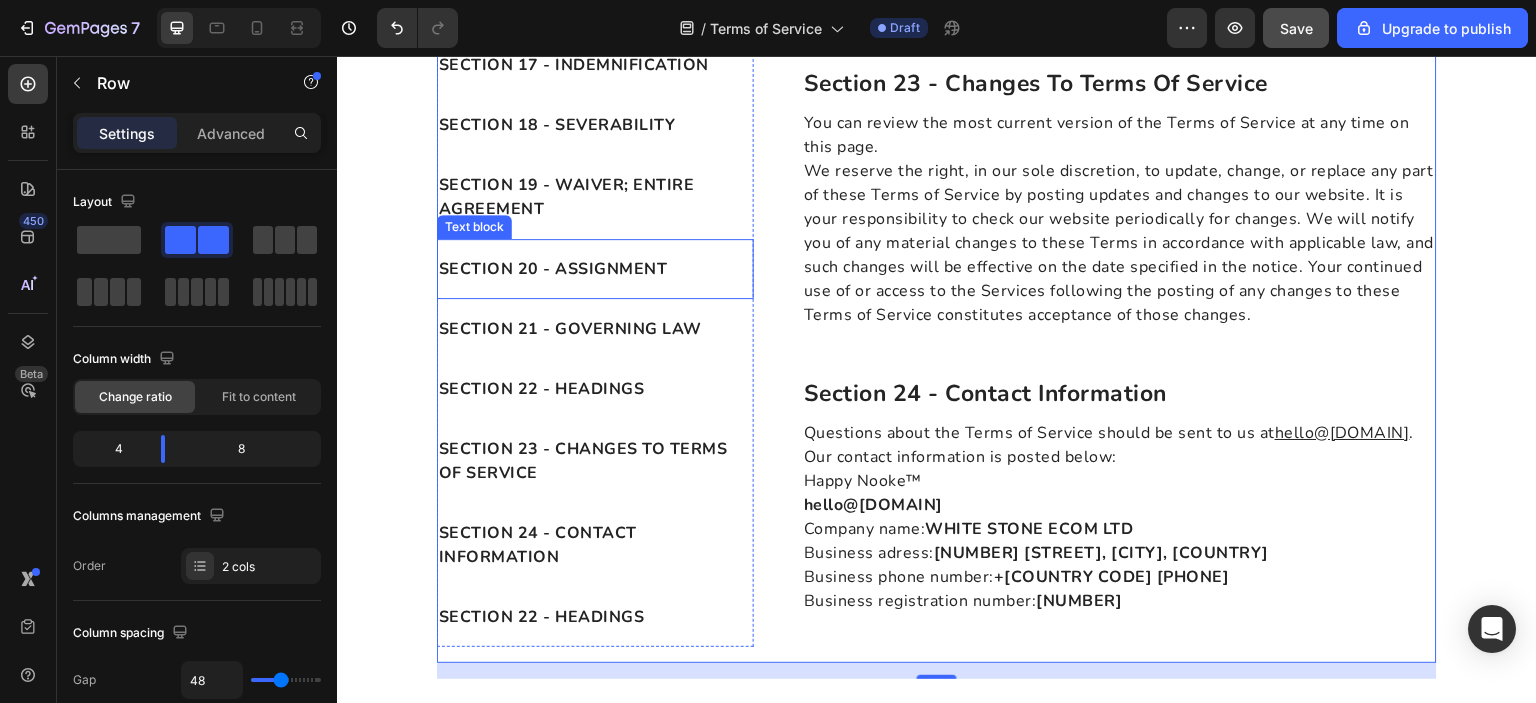 scroll, scrollTop: 8421, scrollLeft: 0, axis: vertical 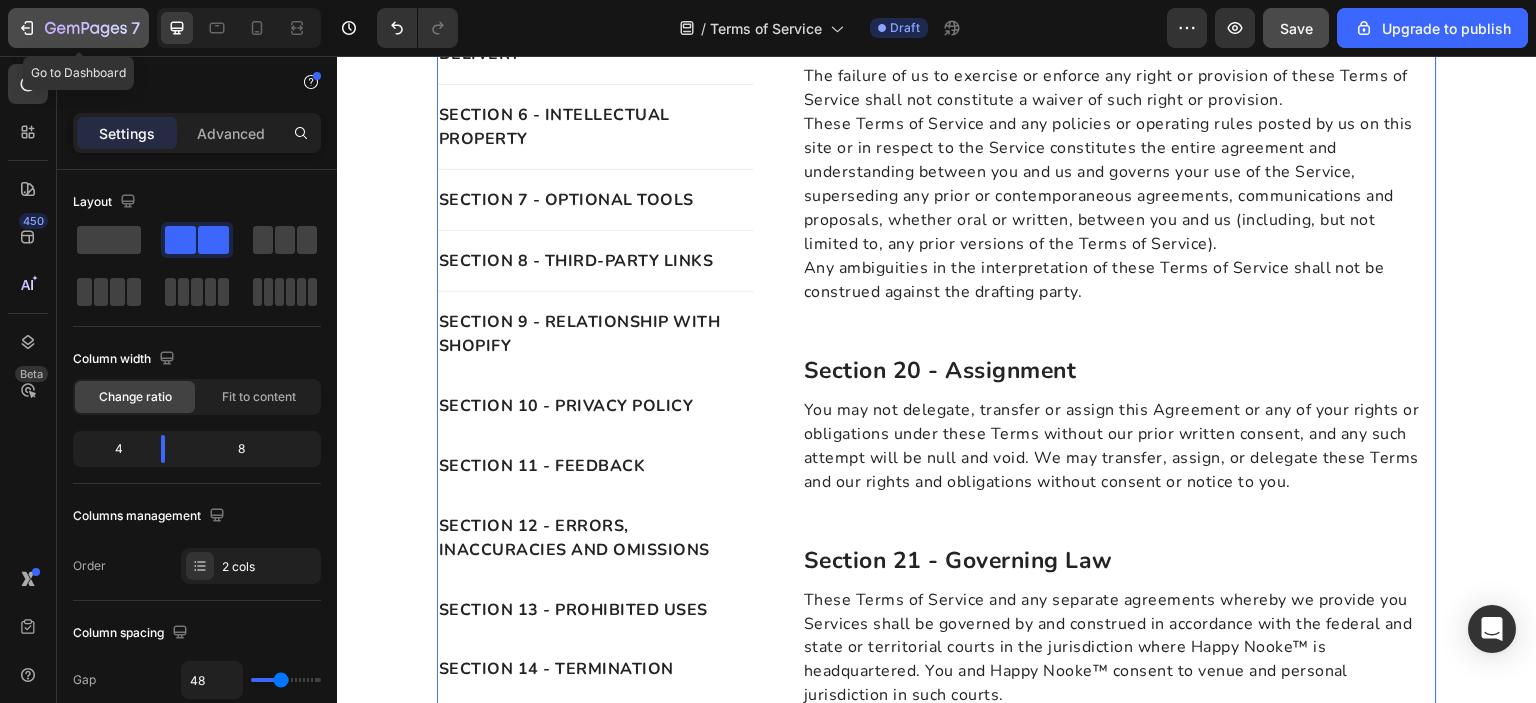 click 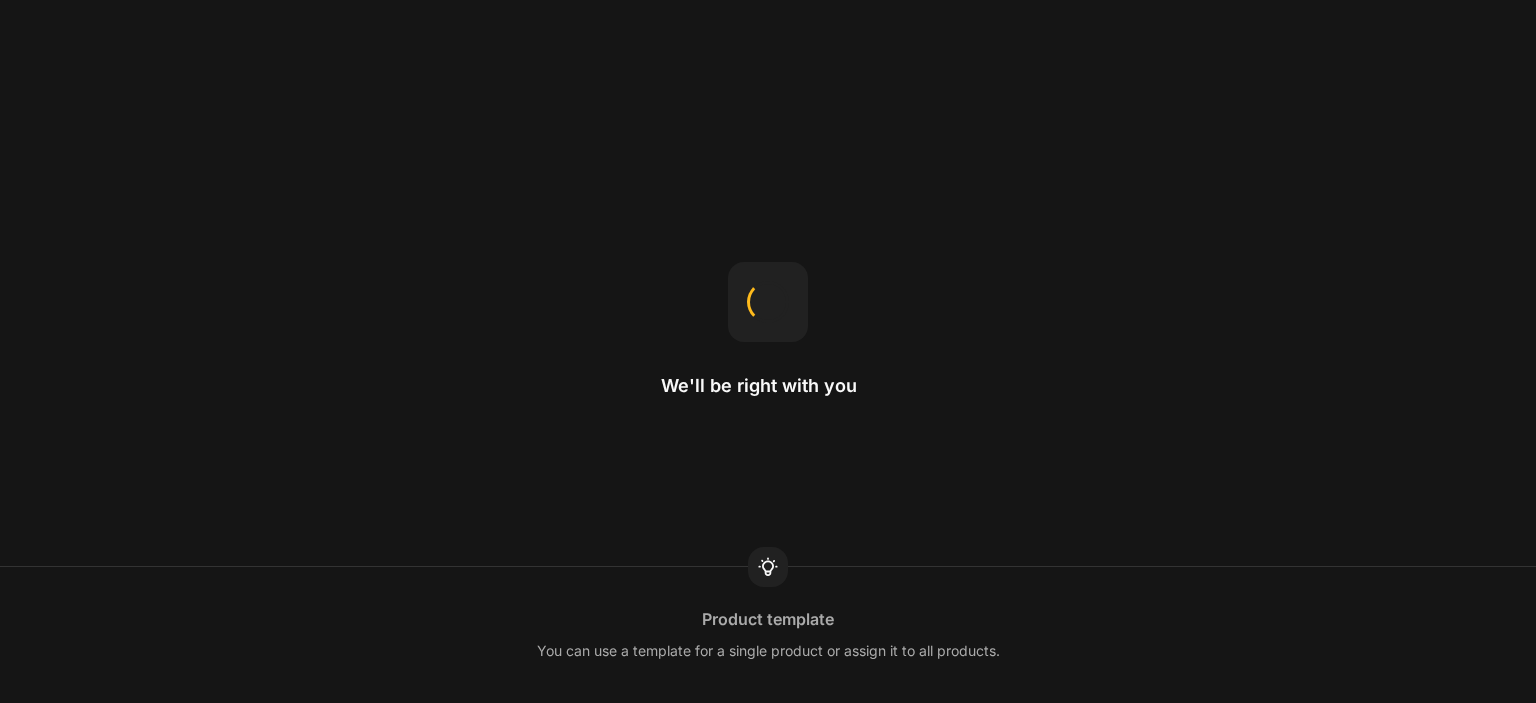 scroll, scrollTop: 0, scrollLeft: 0, axis: both 